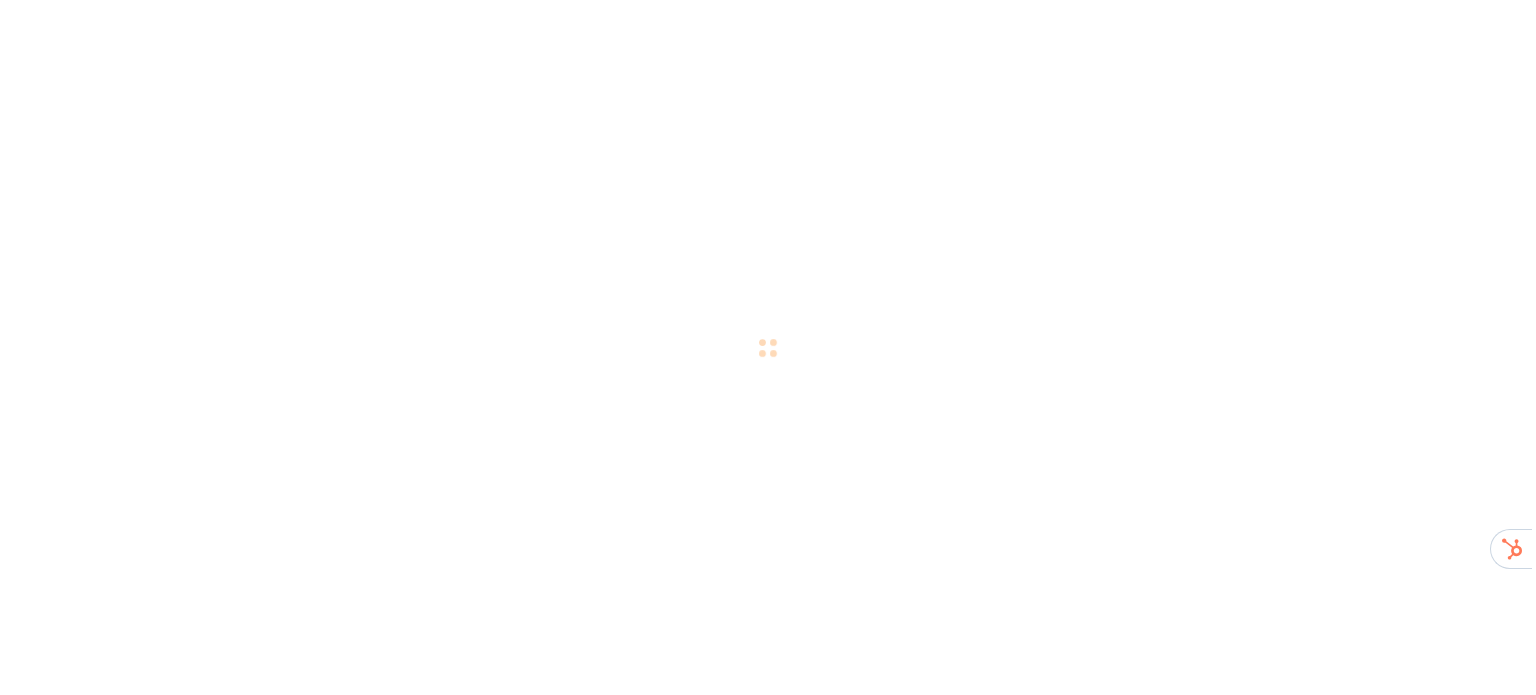 scroll, scrollTop: 0, scrollLeft: 0, axis: both 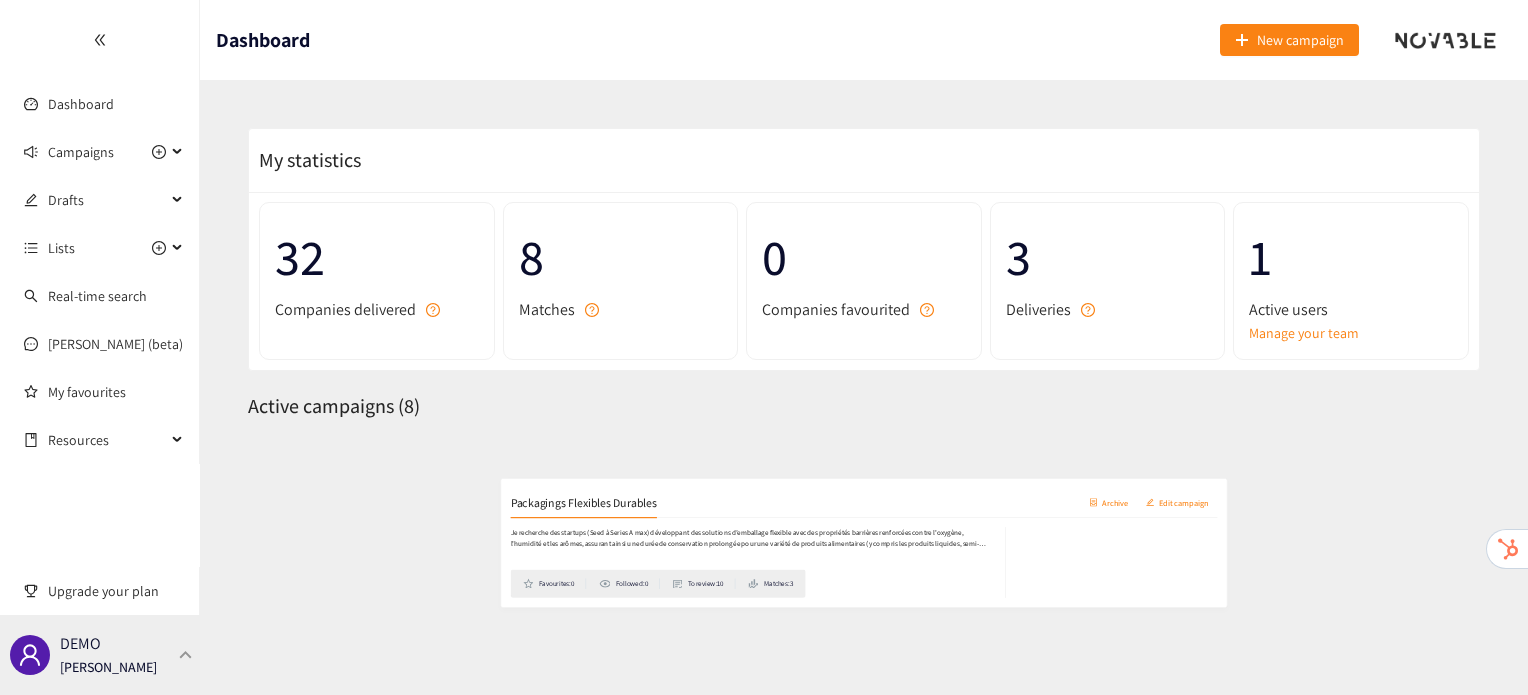 click on "DEMO [PERSON_NAME]" at bounding box center [100, 655] 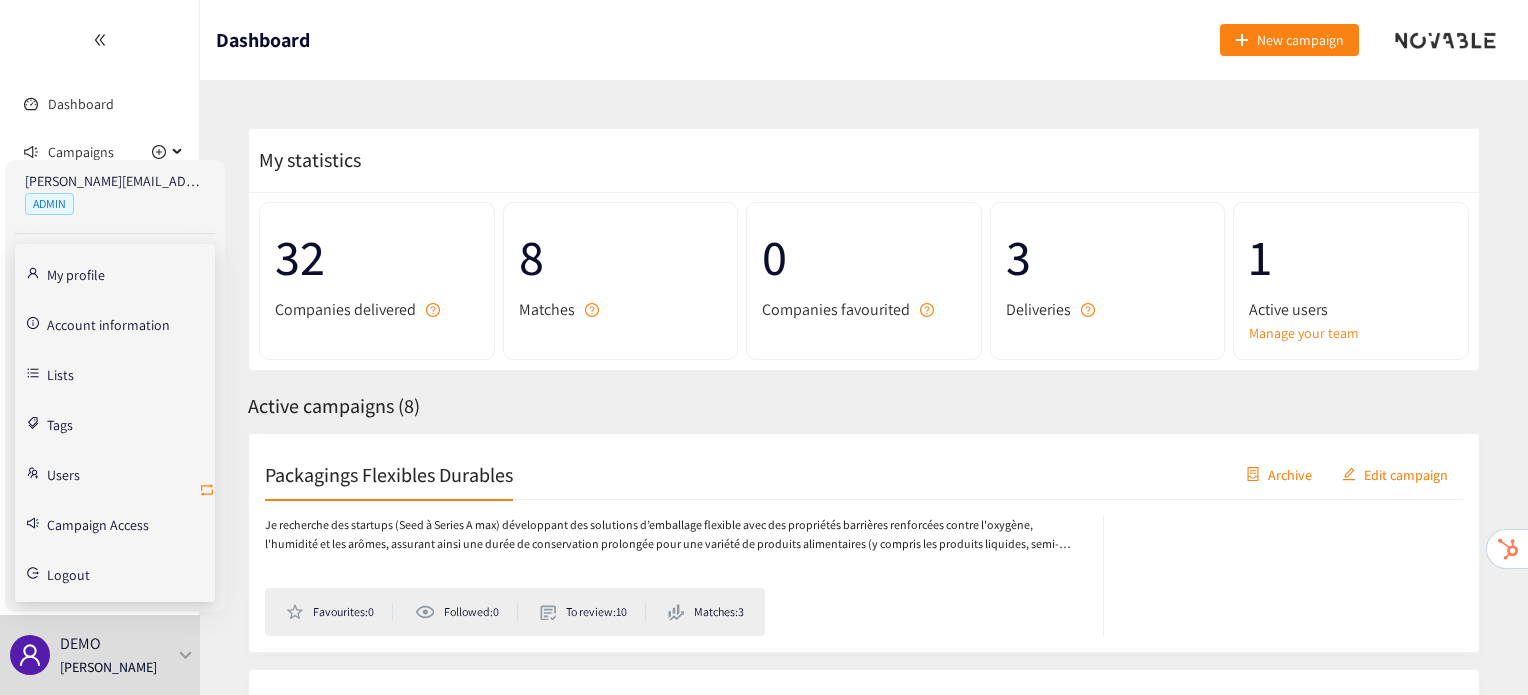 click 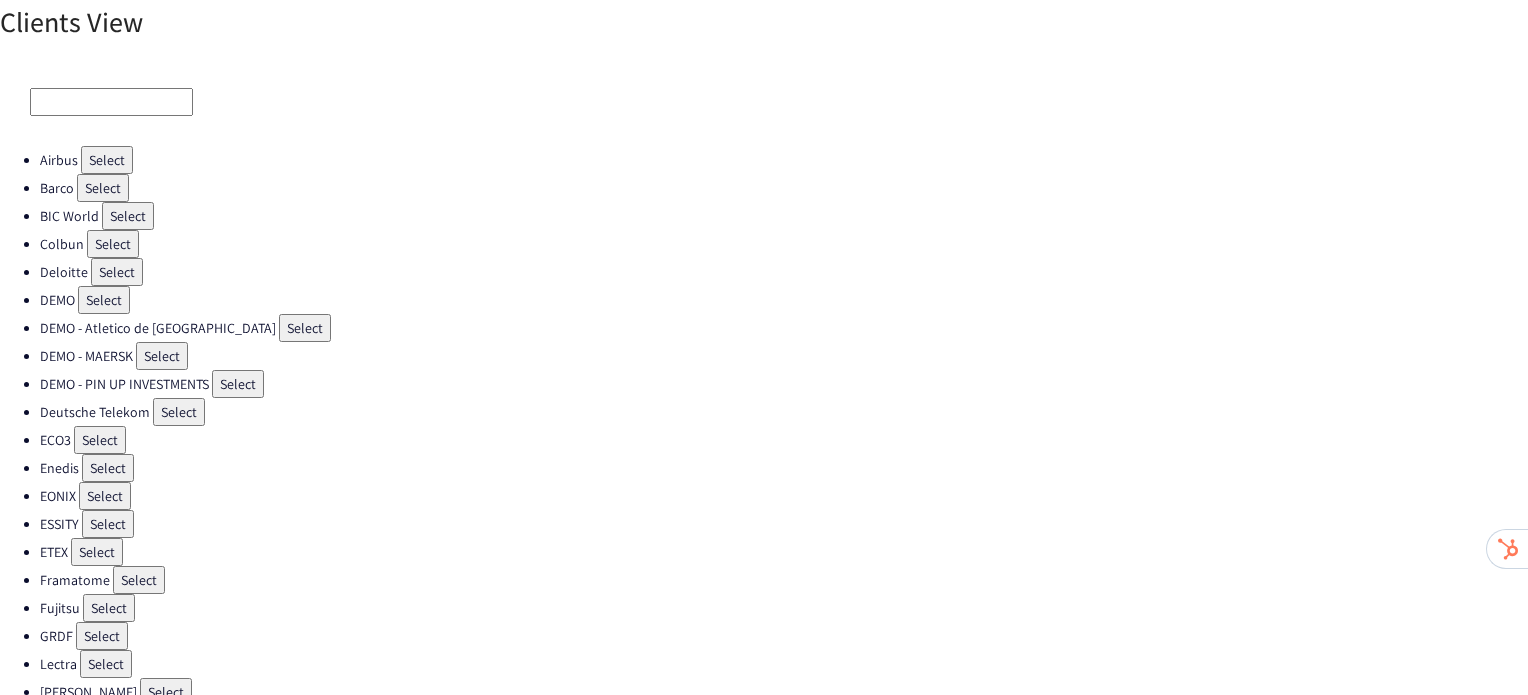 click on "Select" at bounding box center (113, 244) 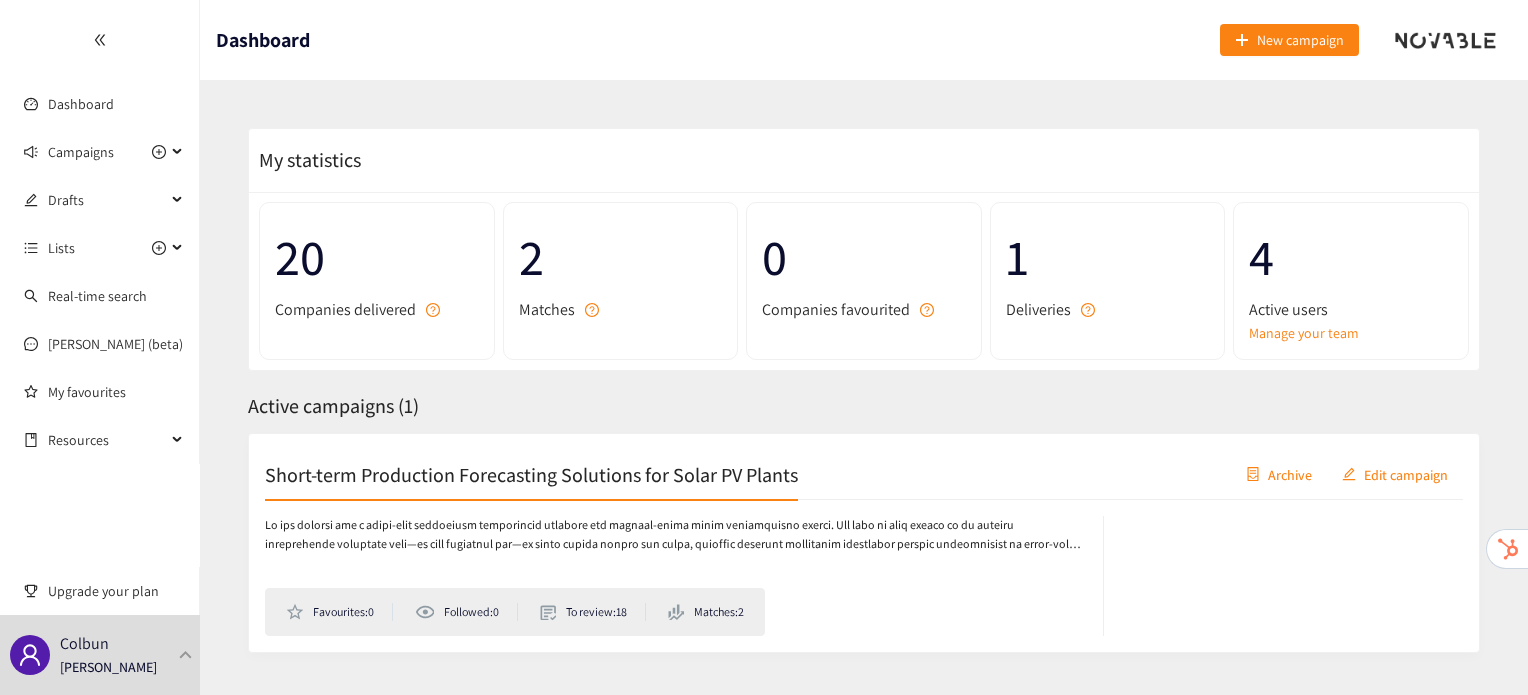 scroll, scrollTop: 44, scrollLeft: 0, axis: vertical 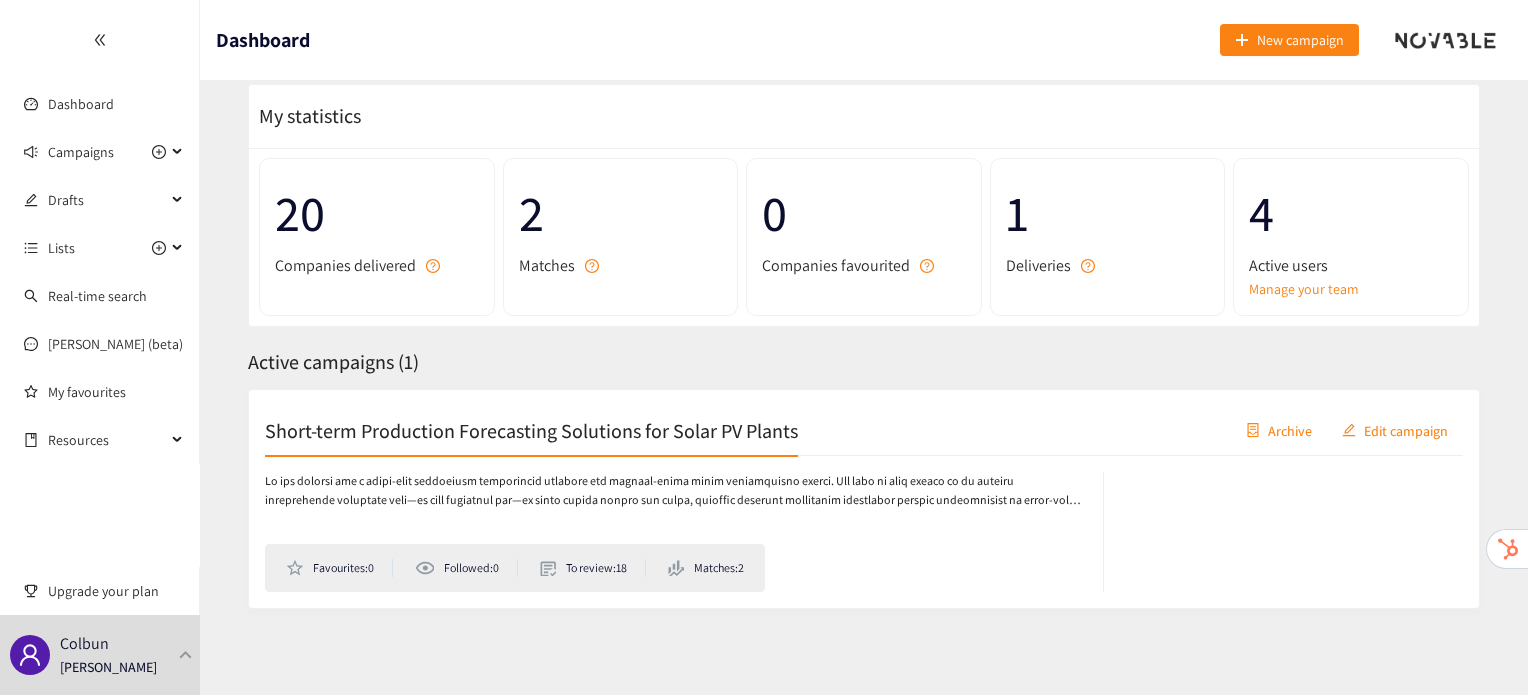 click on "Short-term Production Forecasting Solutions for Solar PV Plants" at bounding box center [531, 430] 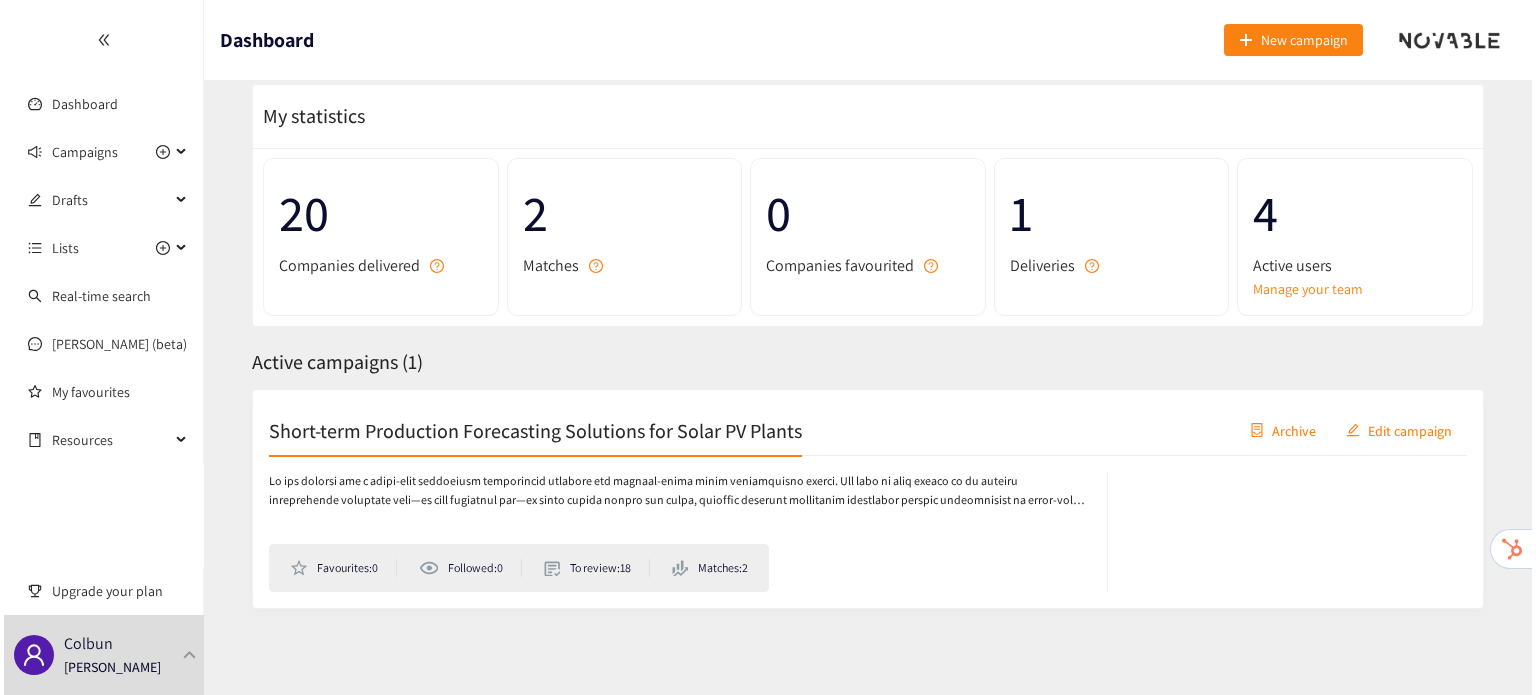 scroll, scrollTop: 0, scrollLeft: 0, axis: both 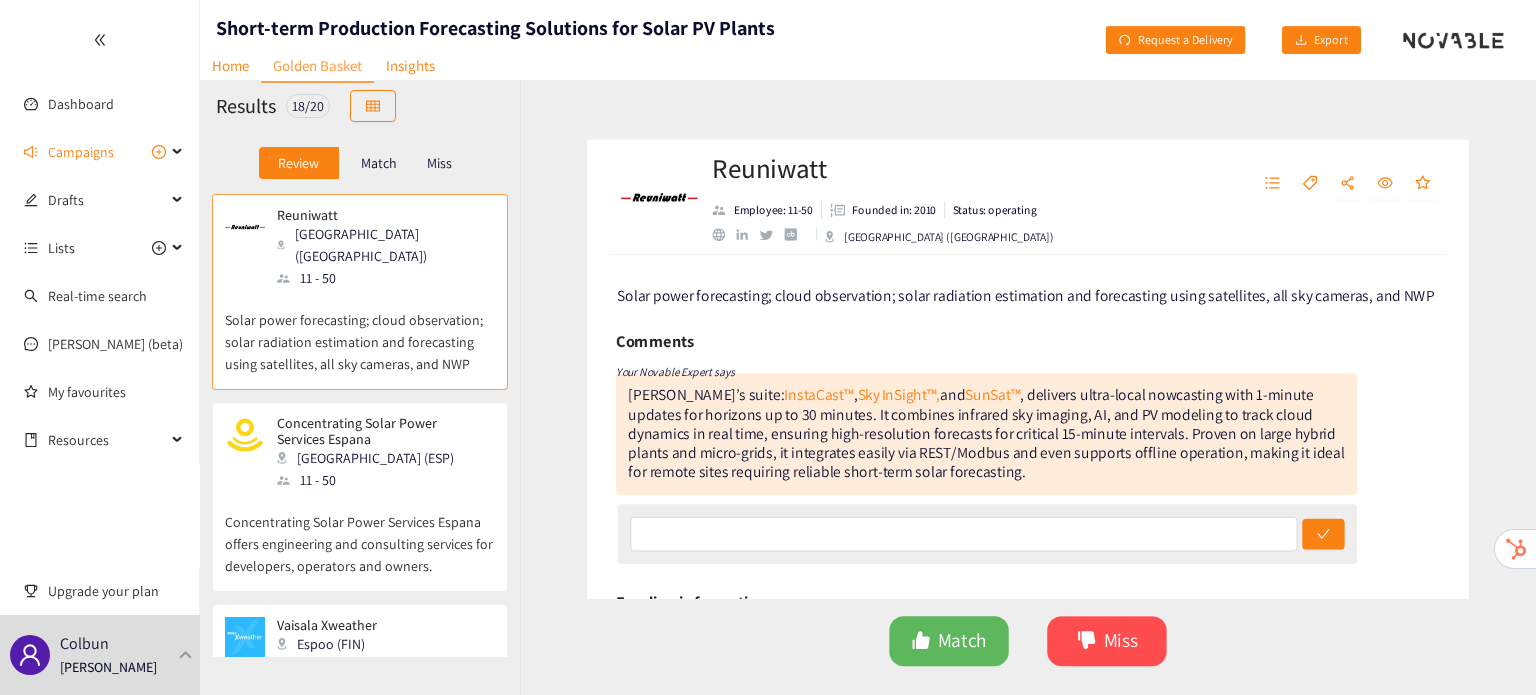 click on "Match" at bounding box center [379, 163] 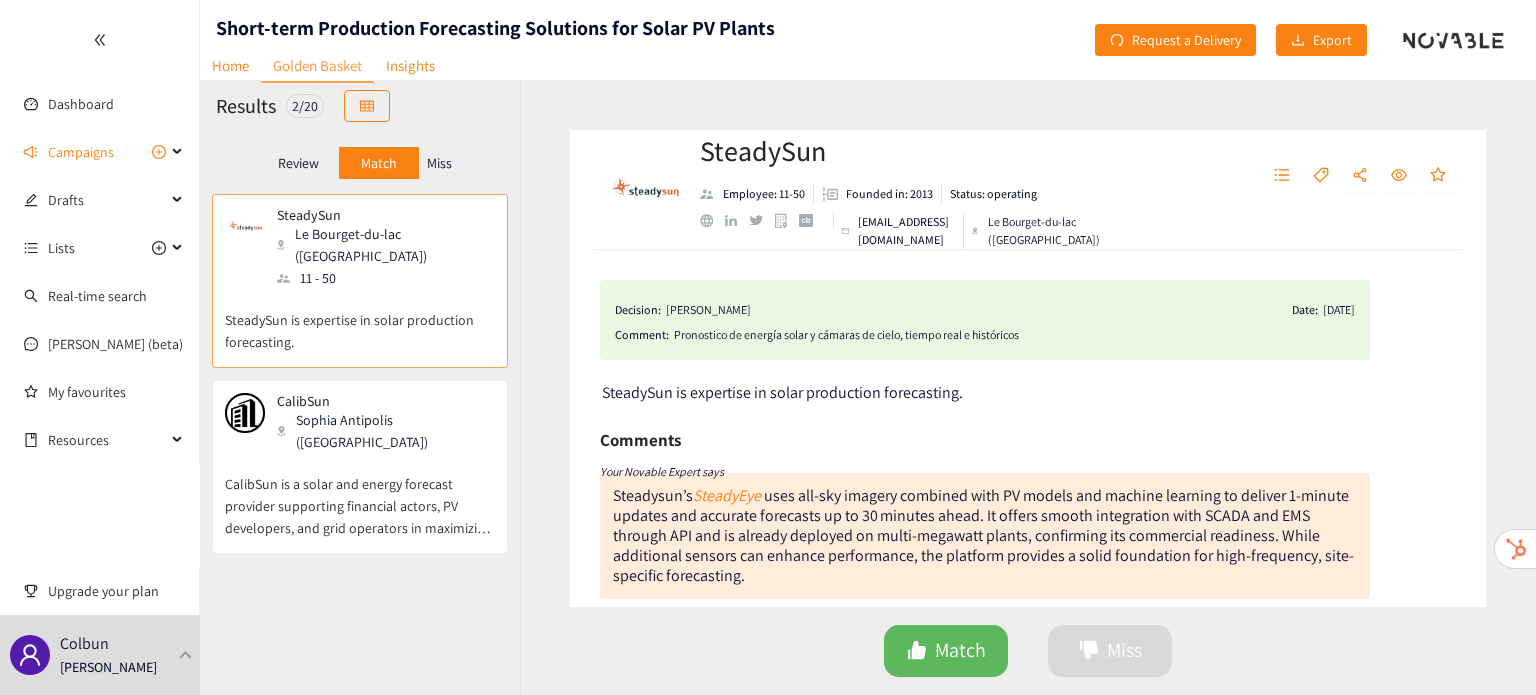 click on "CalibSun is a solar and energy forecast provider supporting financial actors, PV developers, and grid operators in maximizing profit and minimizing operational risks." at bounding box center [360, 496] 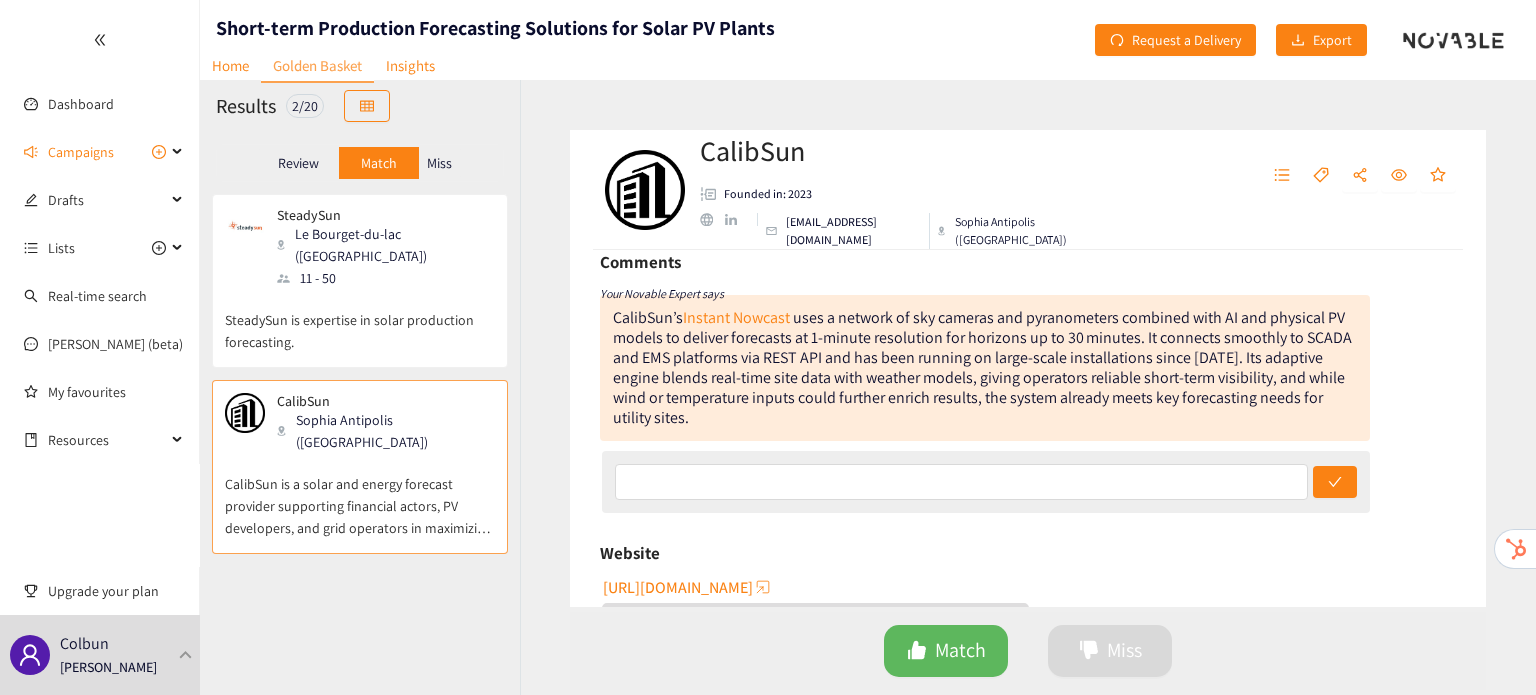 scroll, scrollTop: 0, scrollLeft: 0, axis: both 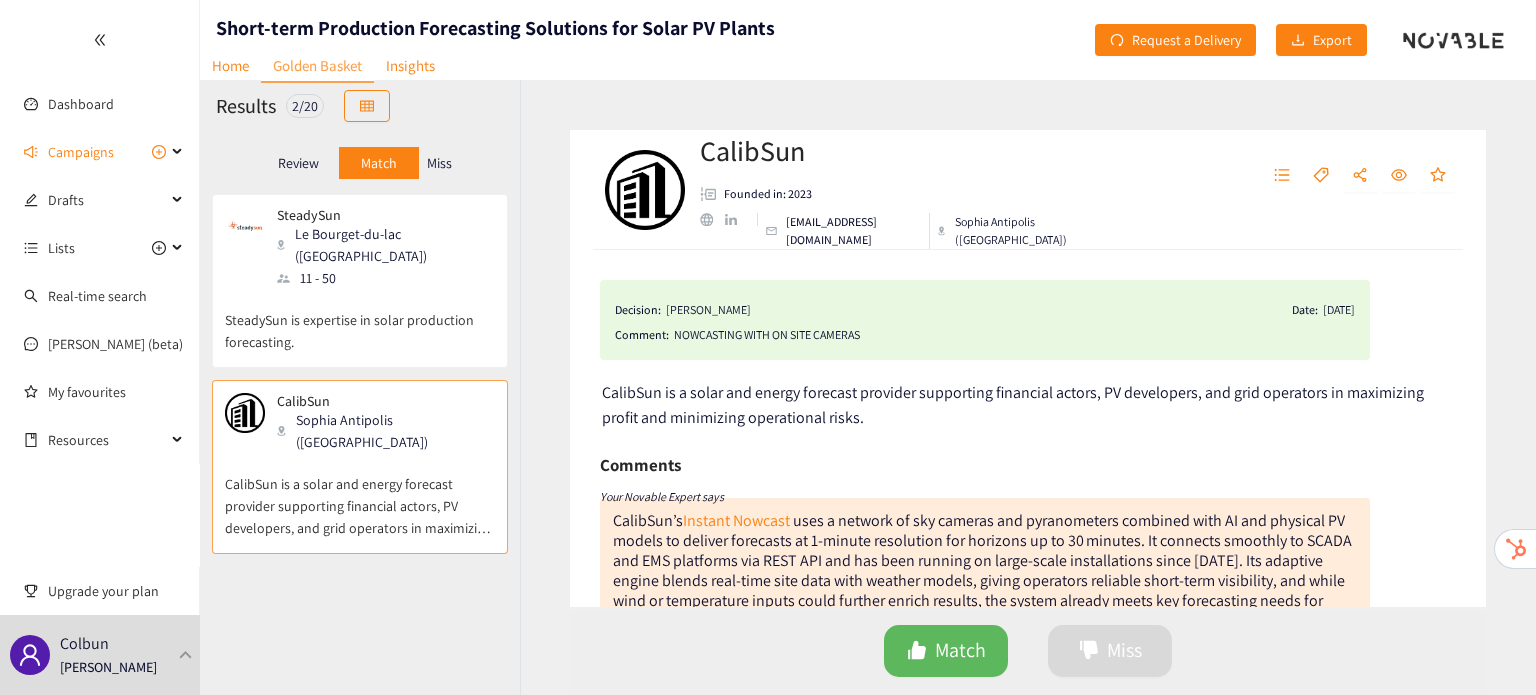 click on "Miss" at bounding box center (439, 163) 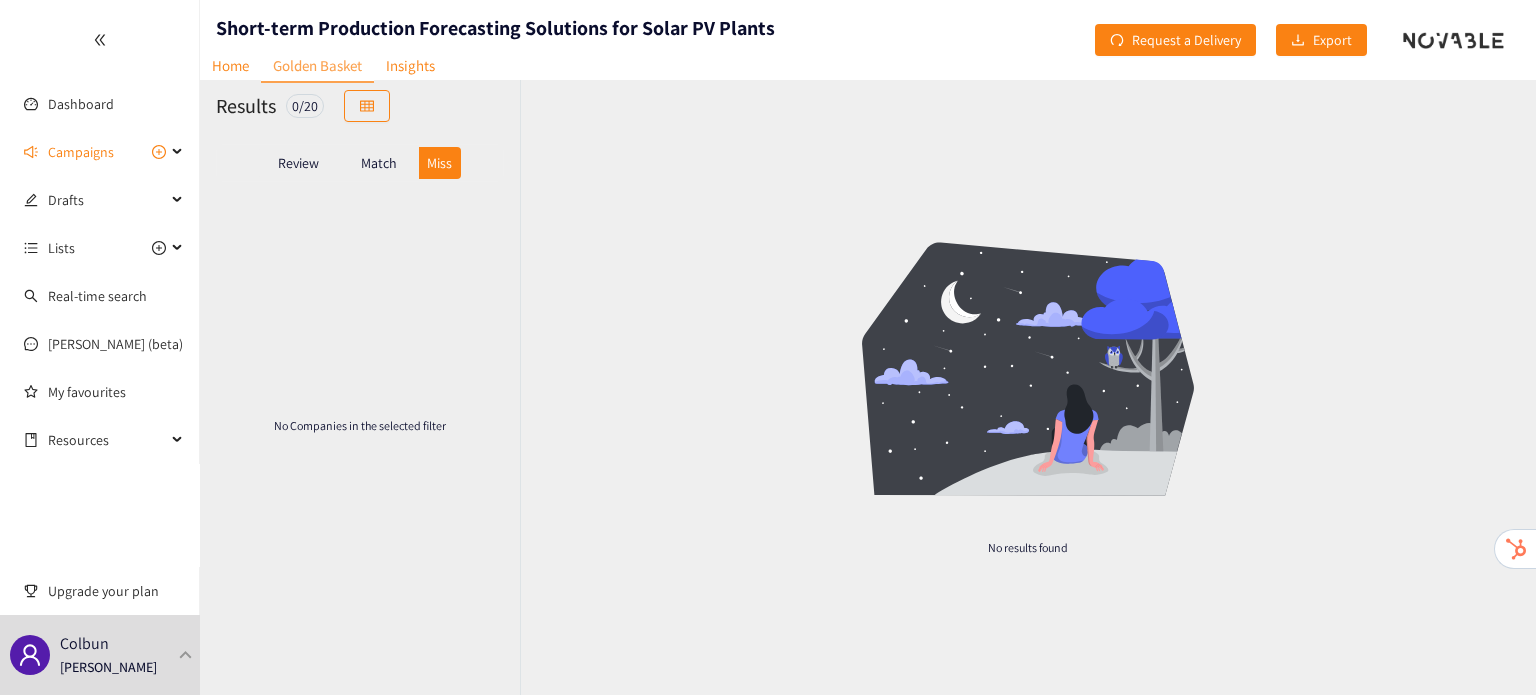 click on "Match" at bounding box center [379, 163] 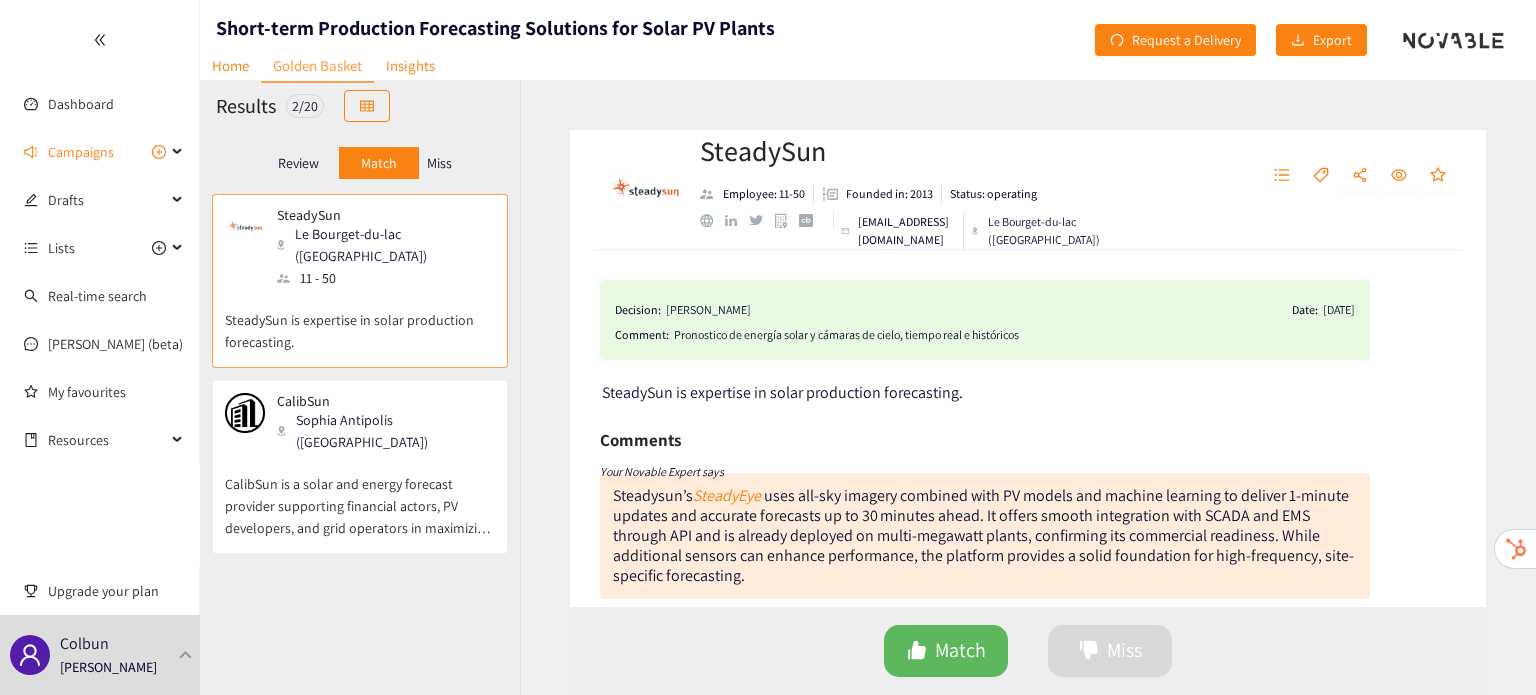 click on "Review" at bounding box center (298, 163) 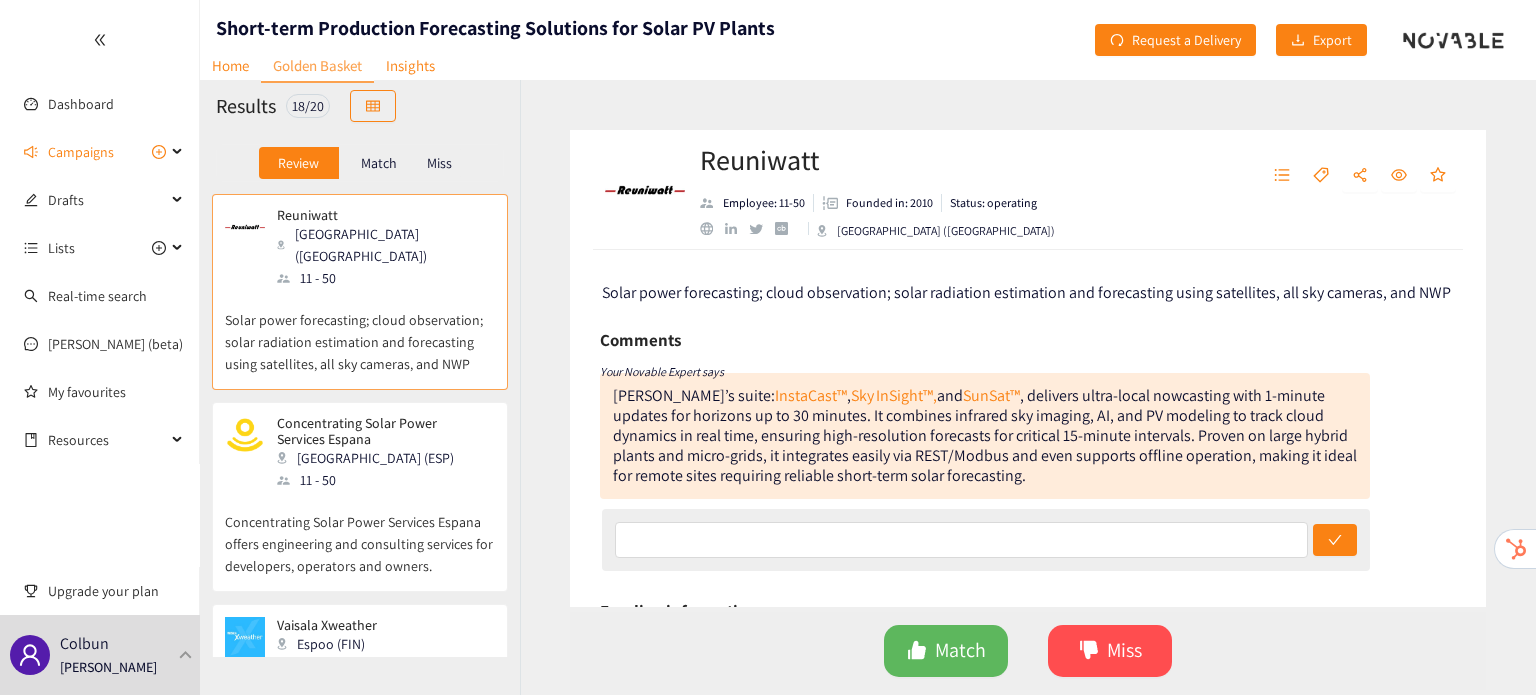 click on "Match" at bounding box center [379, 163] 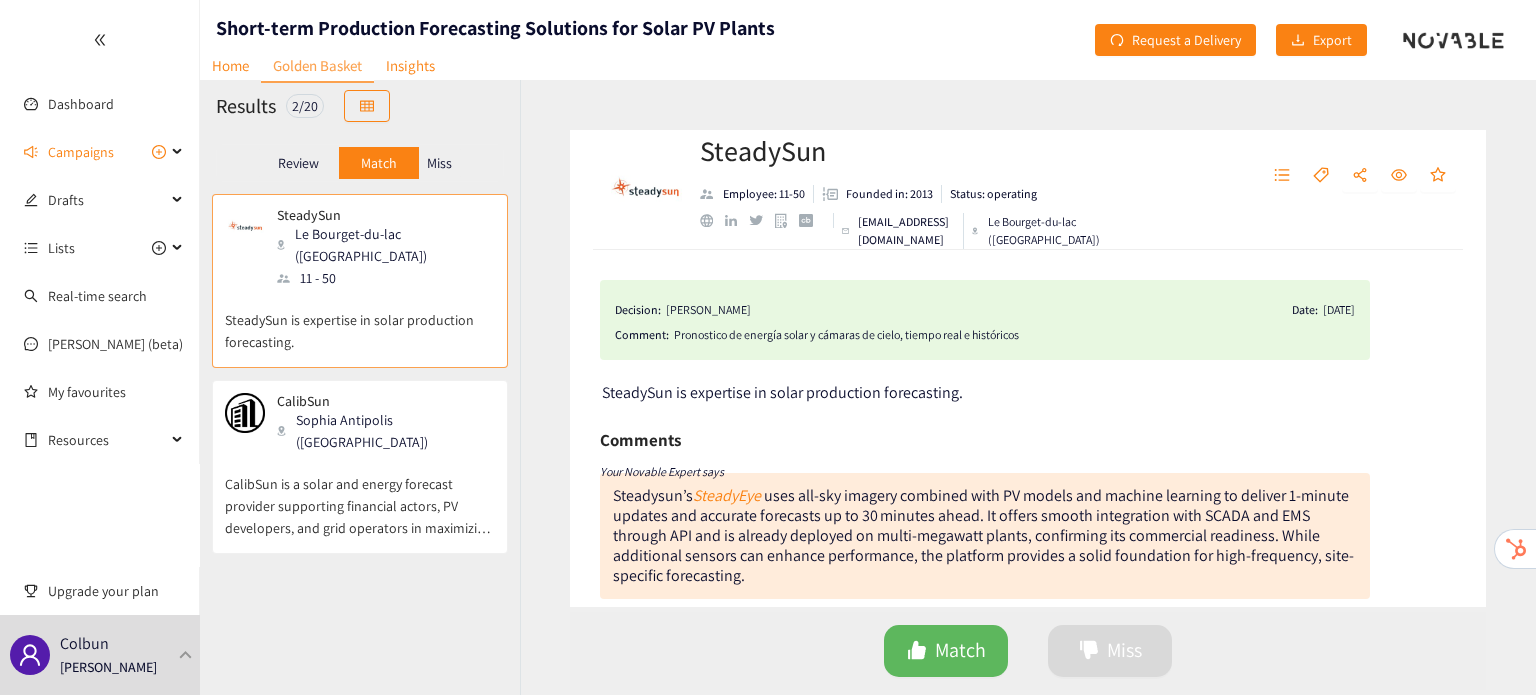 click on "CalibSun is a solar and energy forecast provider supporting financial actors, PV developers, and grid operators in maximizing profit and minimizing operational risks." at bounding box center (360, 496) 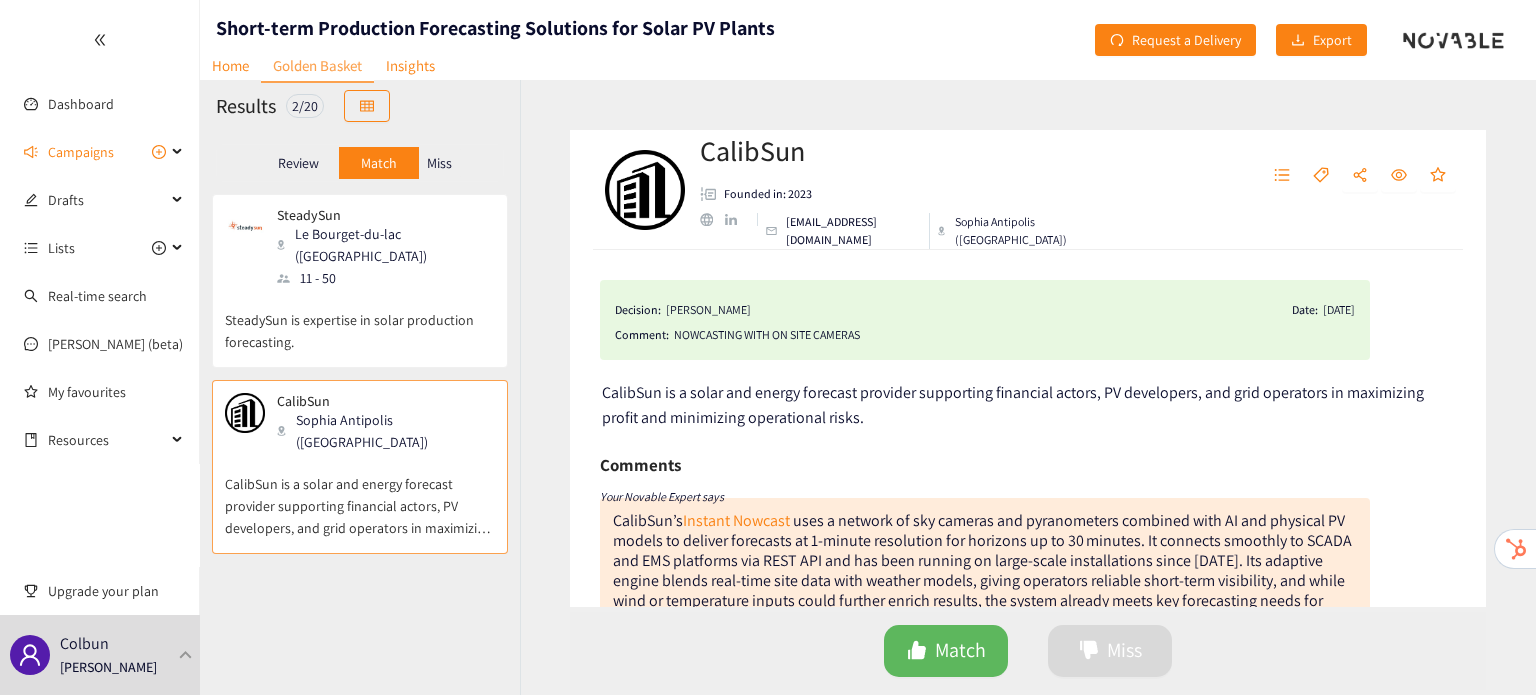 click on "SteadySun is expertise in solar production forecasting." at bounding box center (360, 321) 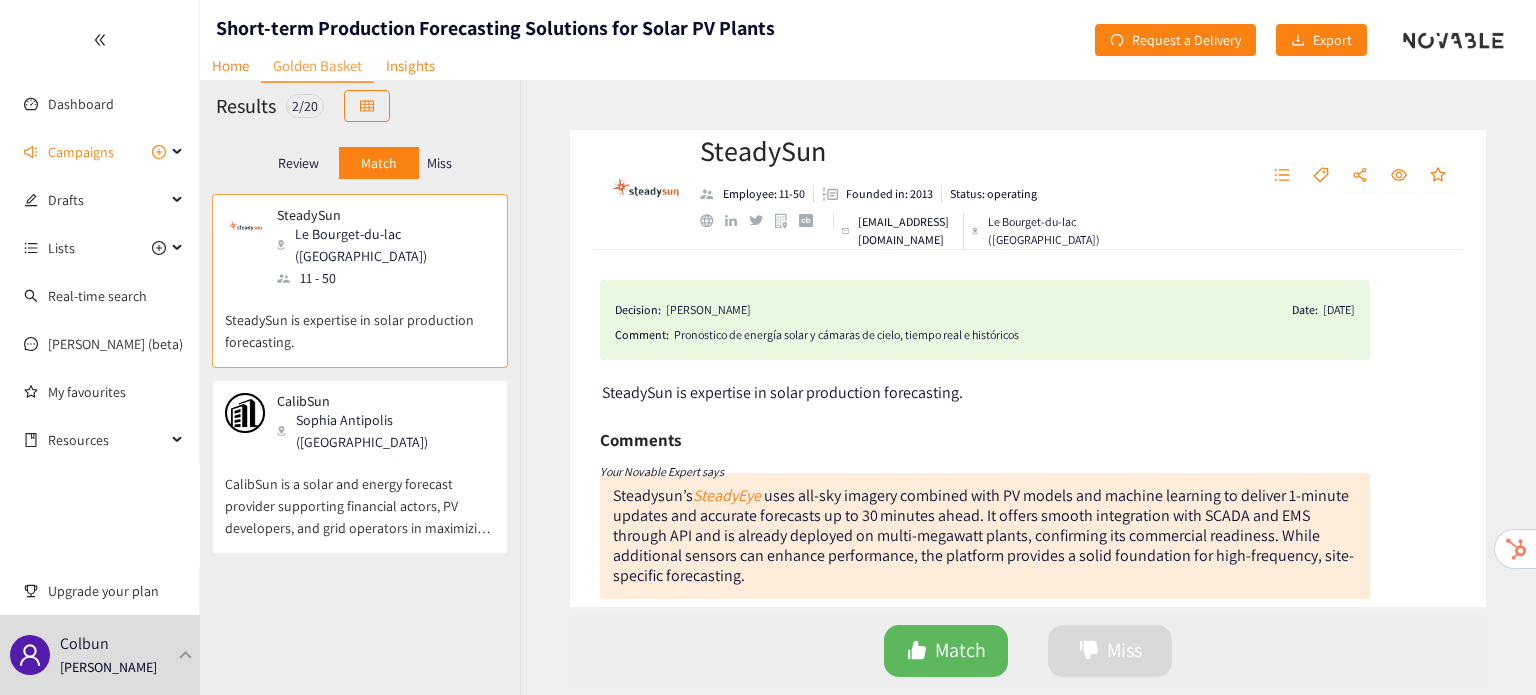 click on "Miss" at bounding box center (439, 163) 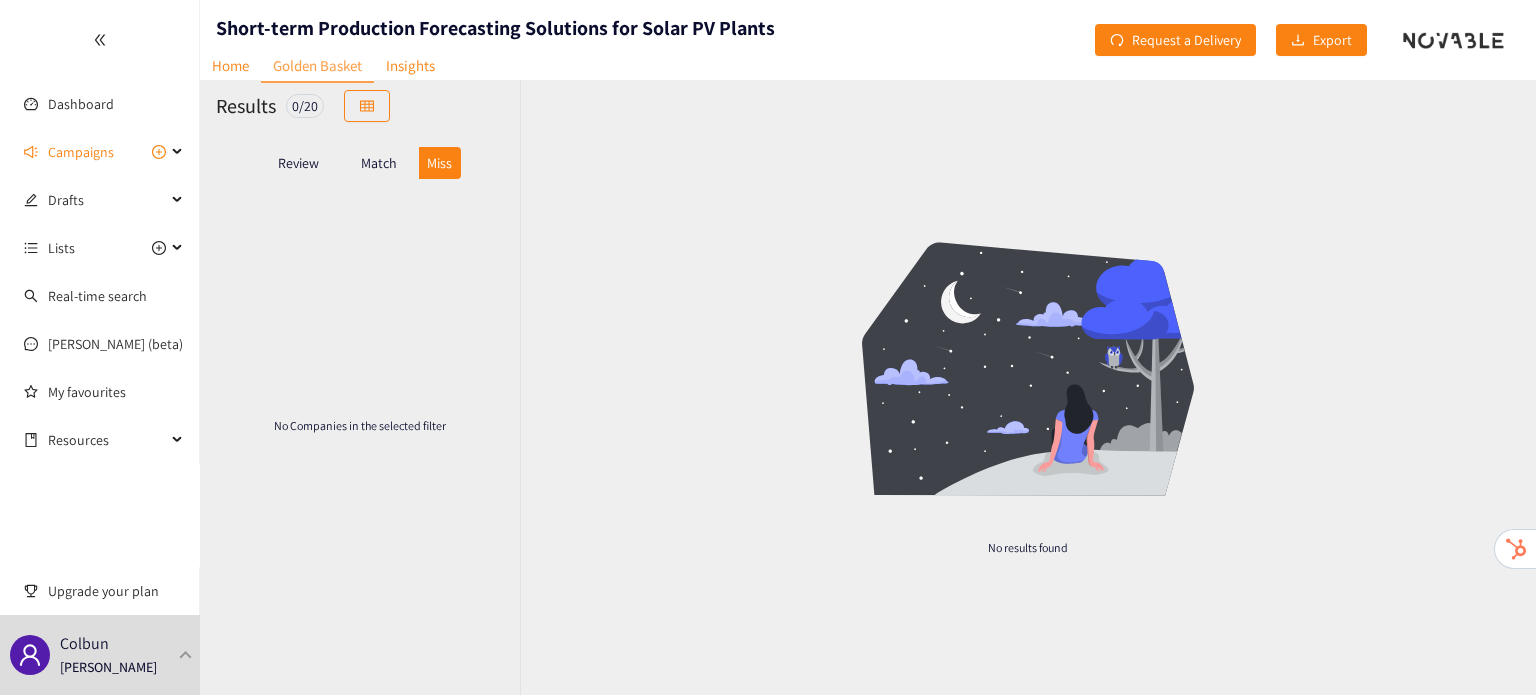 click on "Match" at bounding box center (379, 163) 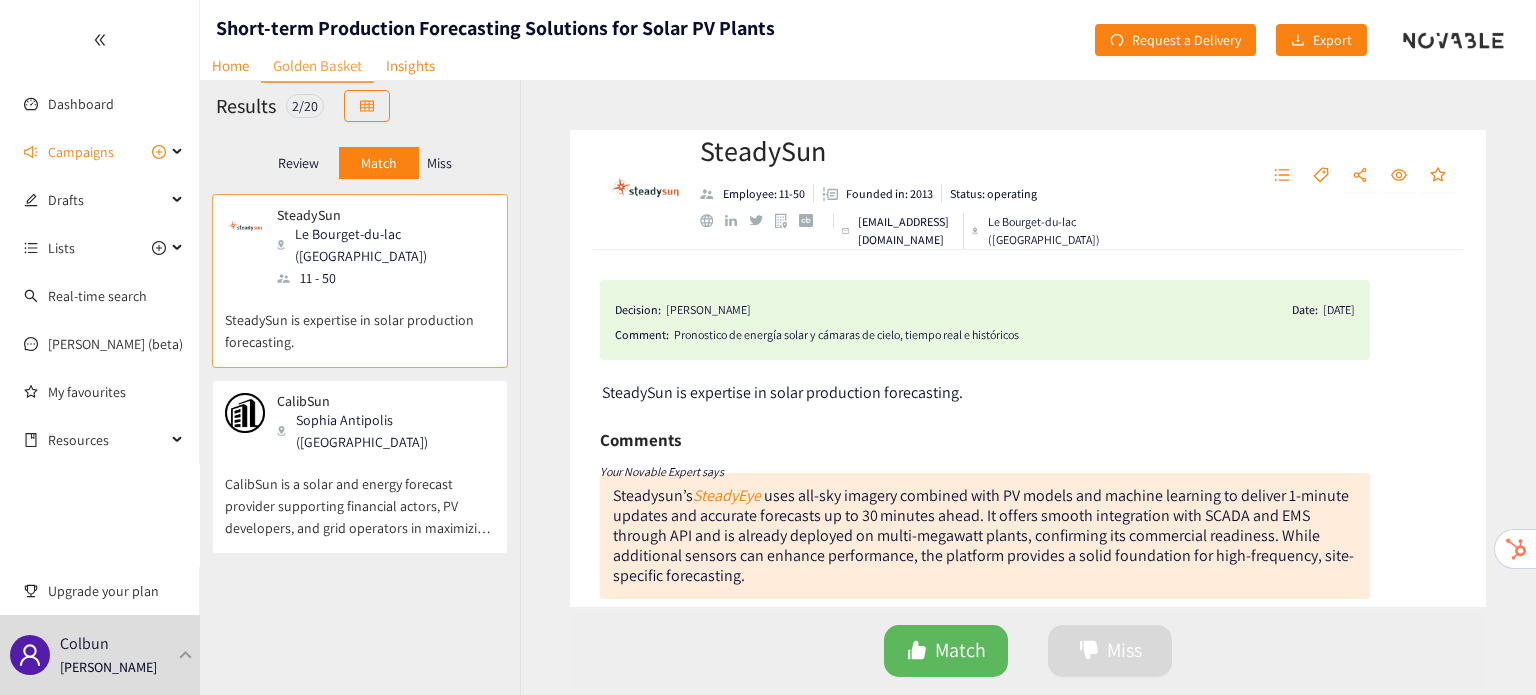 click on "Review" at bounding box center (298, 163) 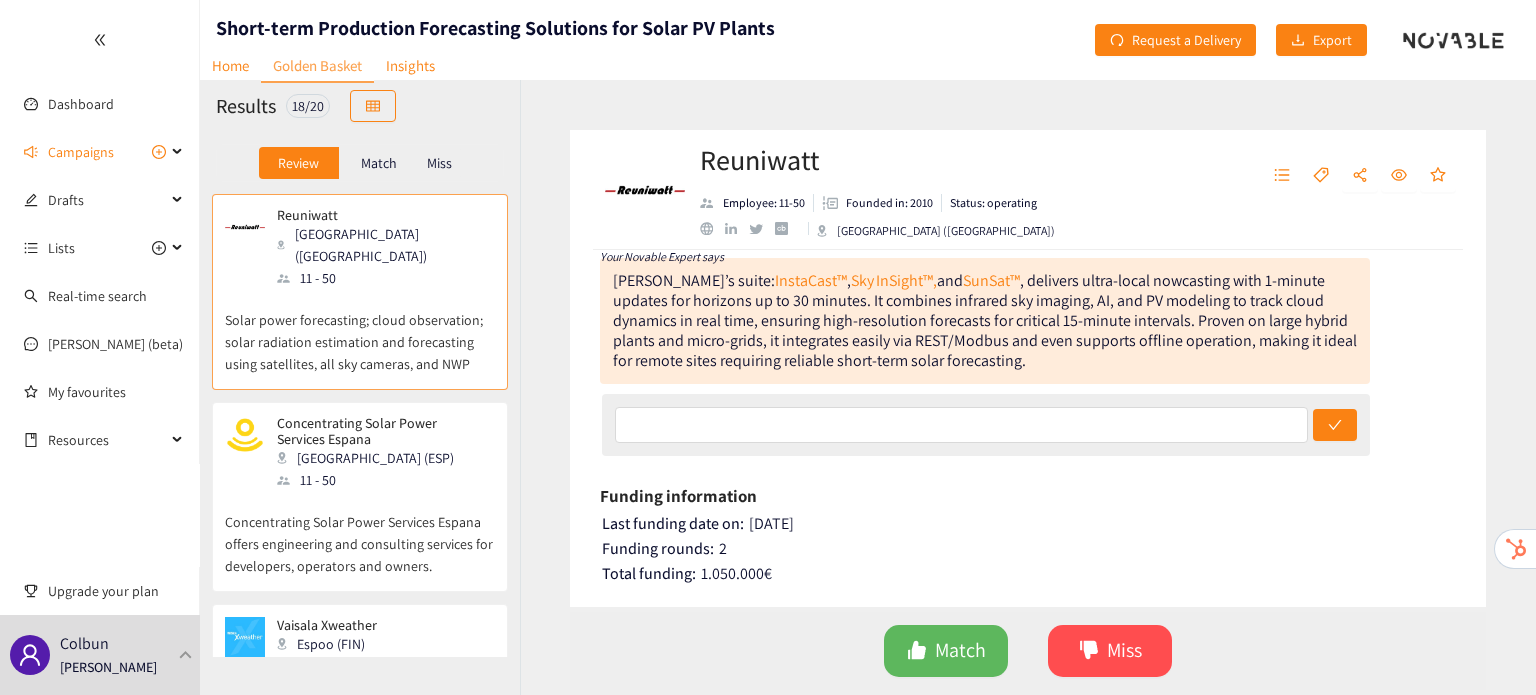 scroll, scrollTop: 216, scrollLeft: 0, axis: vertical 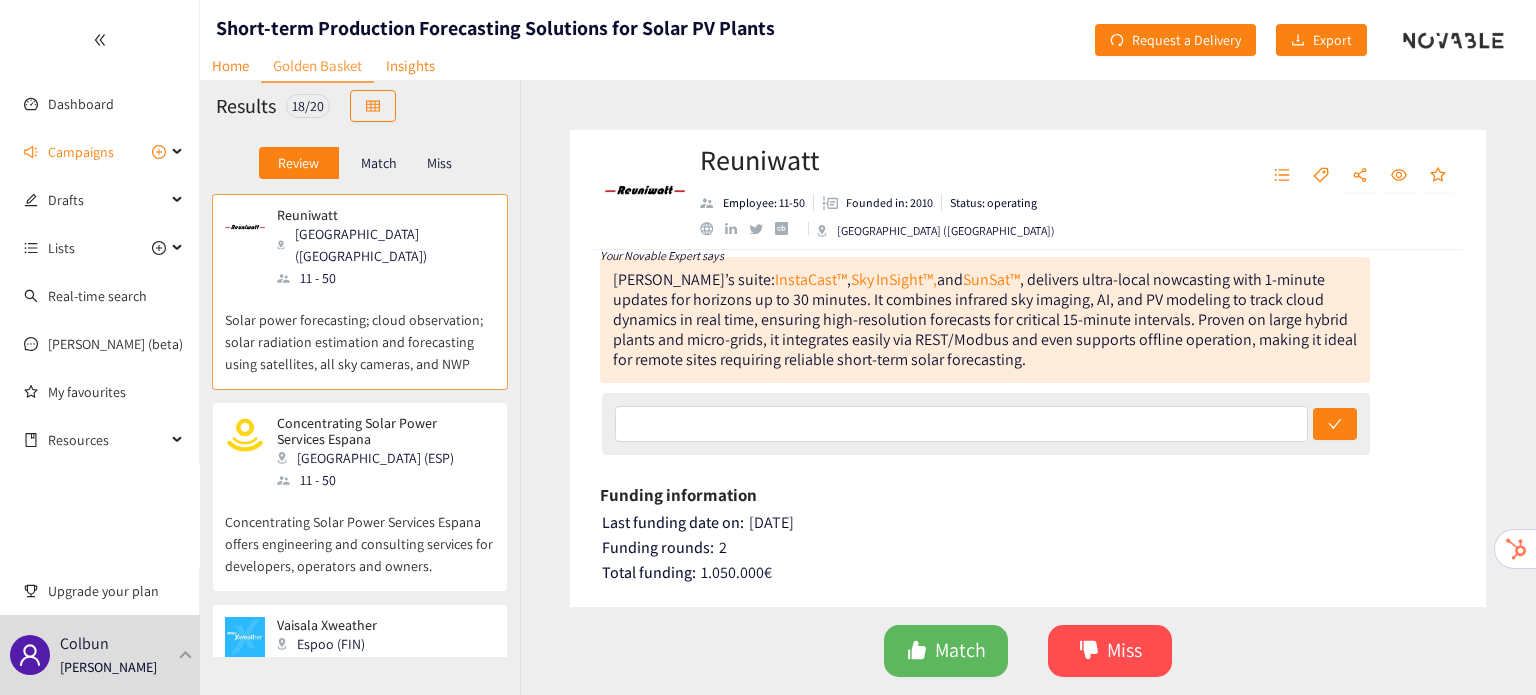 click on "Match" at bounding box center [379, 163] 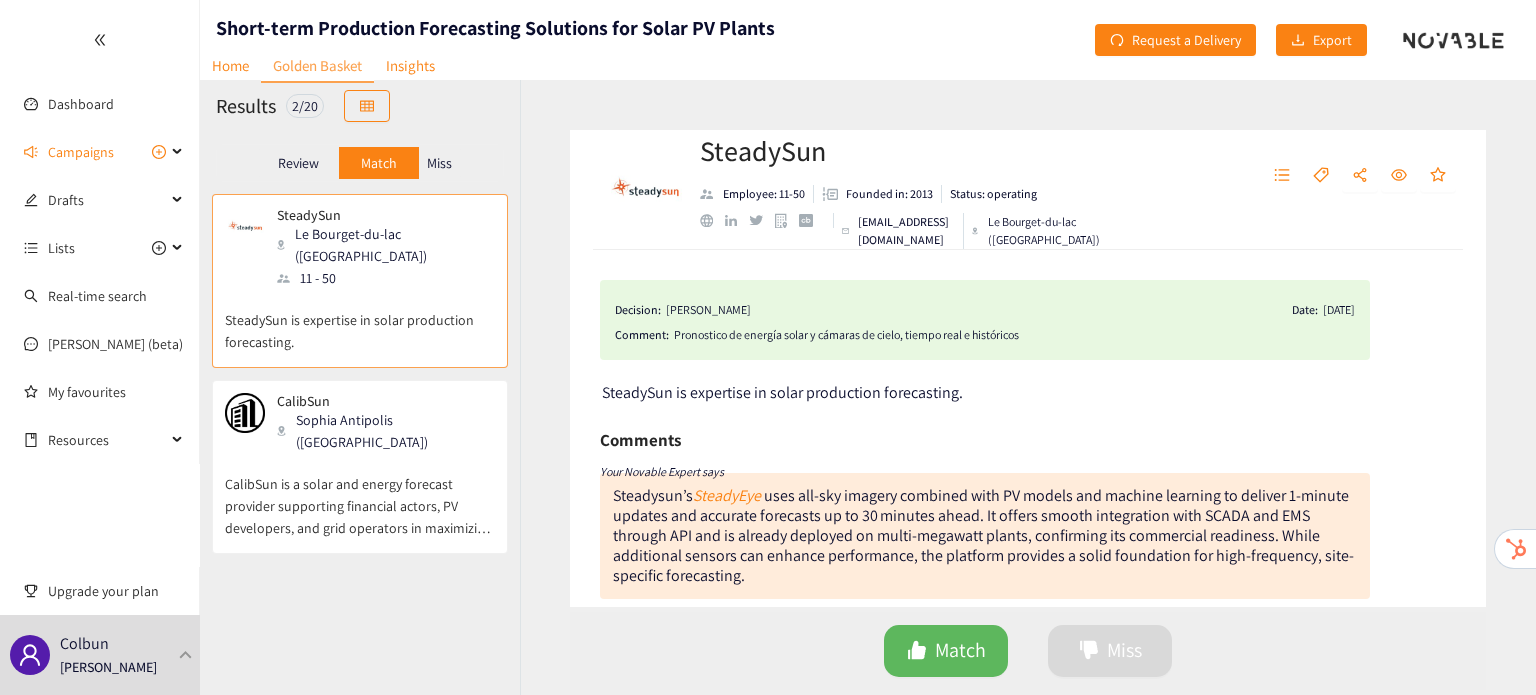 click on "Sophia Antipolis (FRA)" at bounding box center [385, 431] 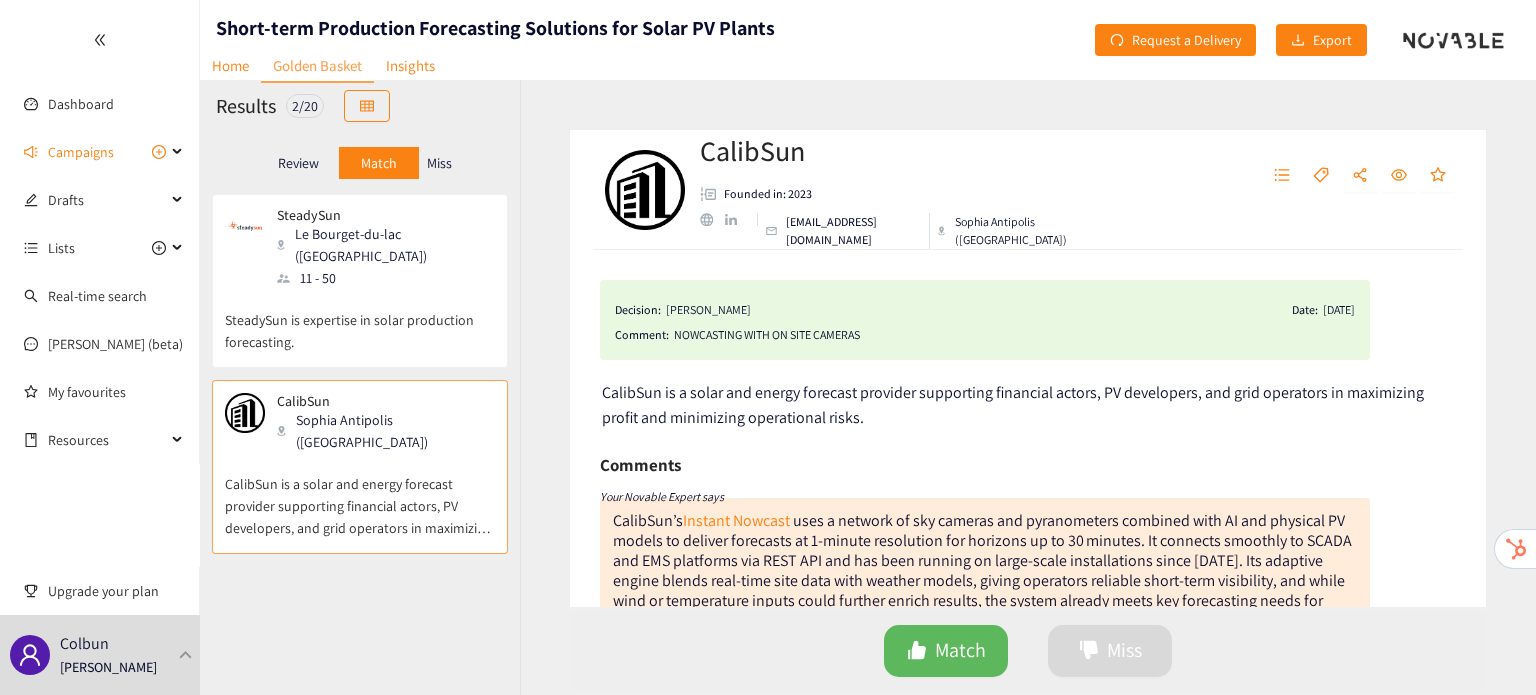 click on "SteadySun is expertise in solar production forecasting." at bounding box center [360, 321] 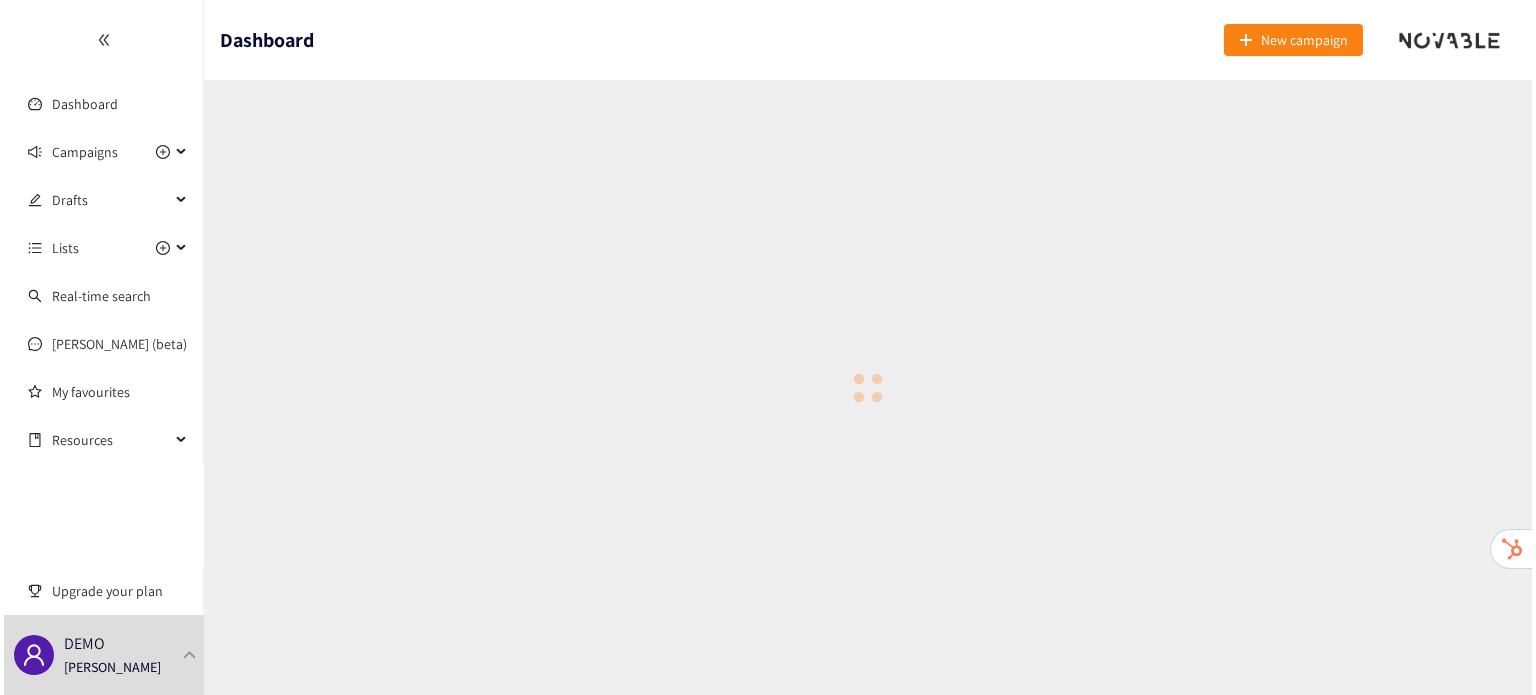 scroll, scrollTop: 0, scrollLeft: 0, axis: both 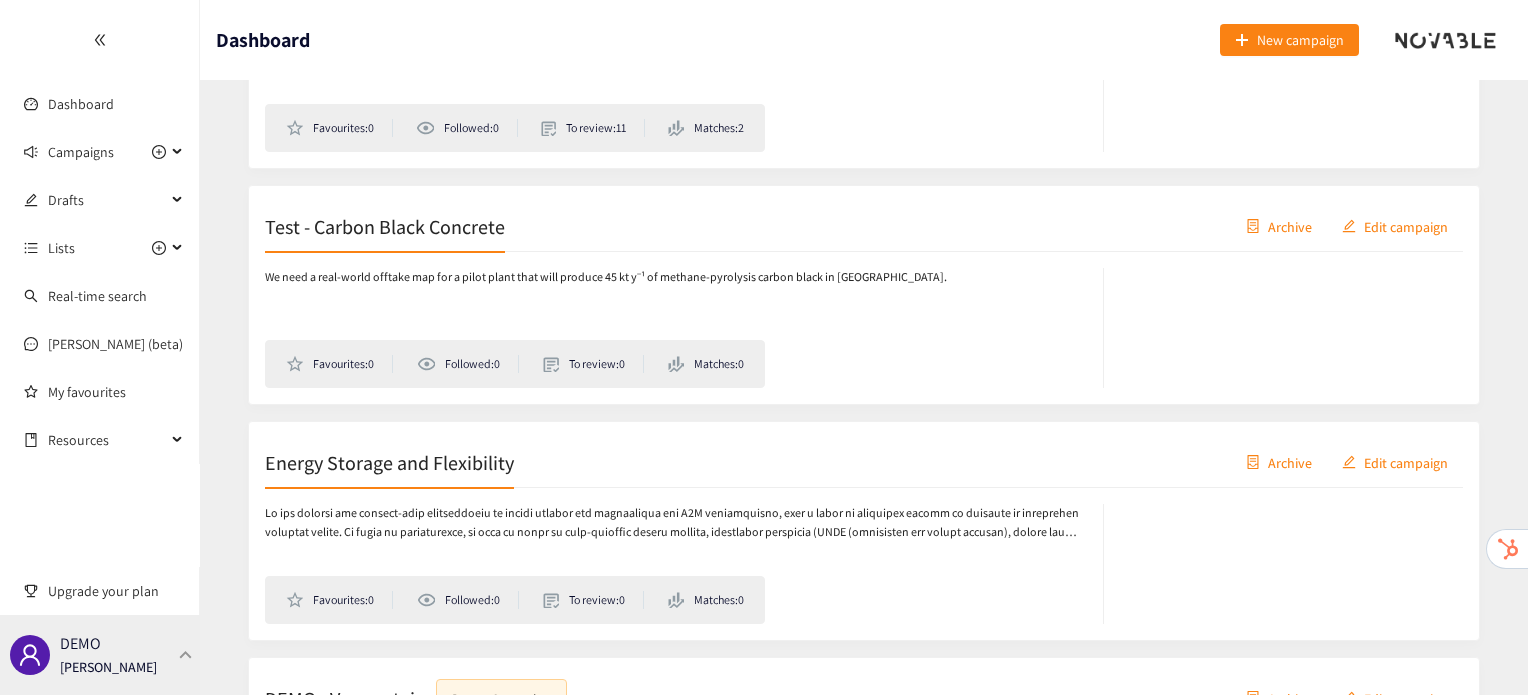 click on "DEMO [PERSON_NAME]" at bounding box center (100, 655) 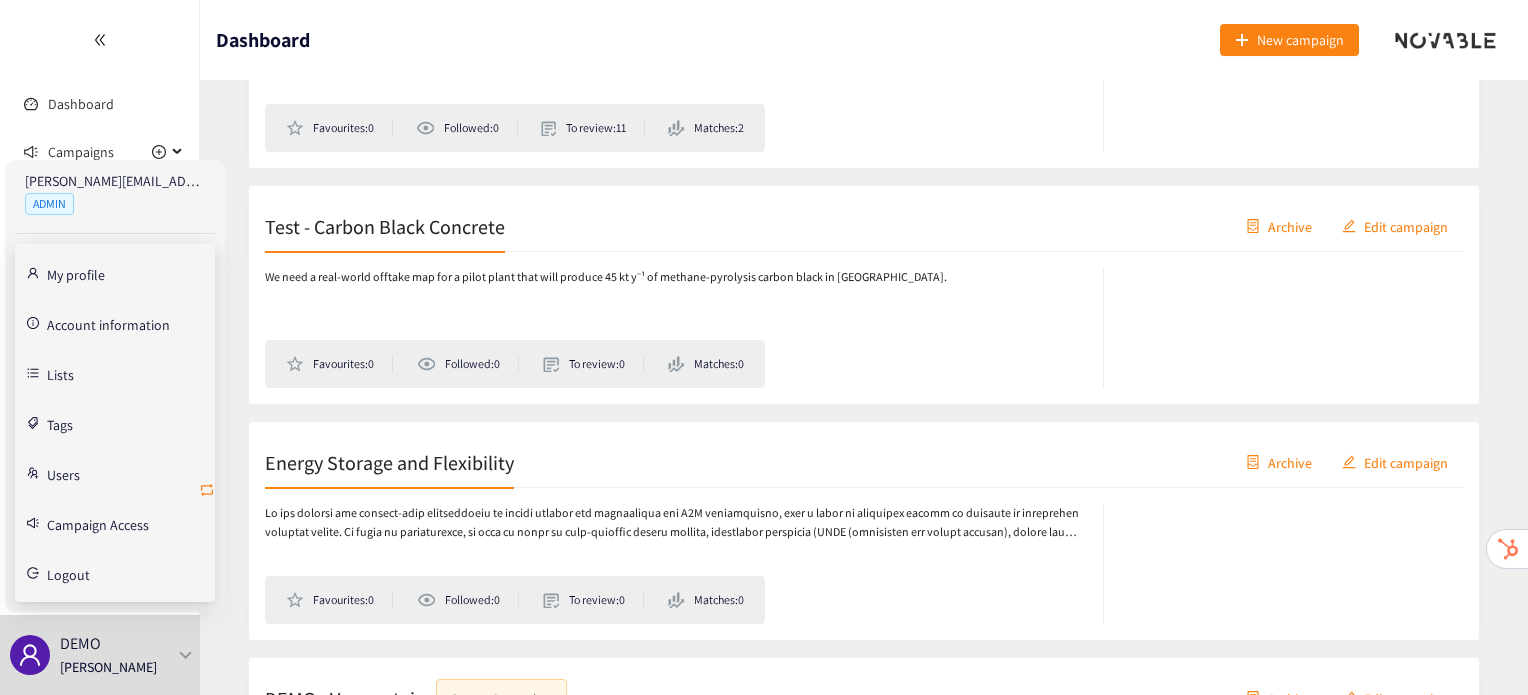 click 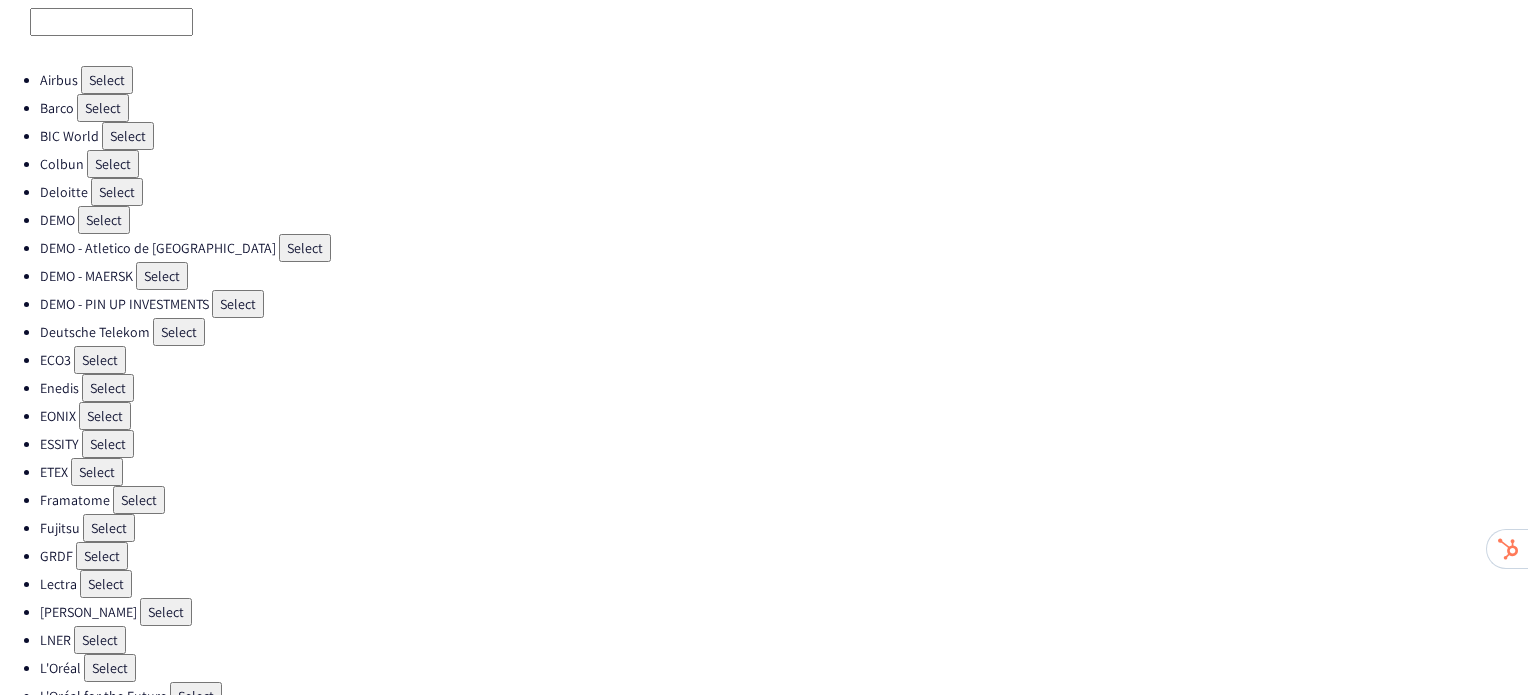 scroll, scrollTop: 108, scrollLeft: 0, axis: vertical 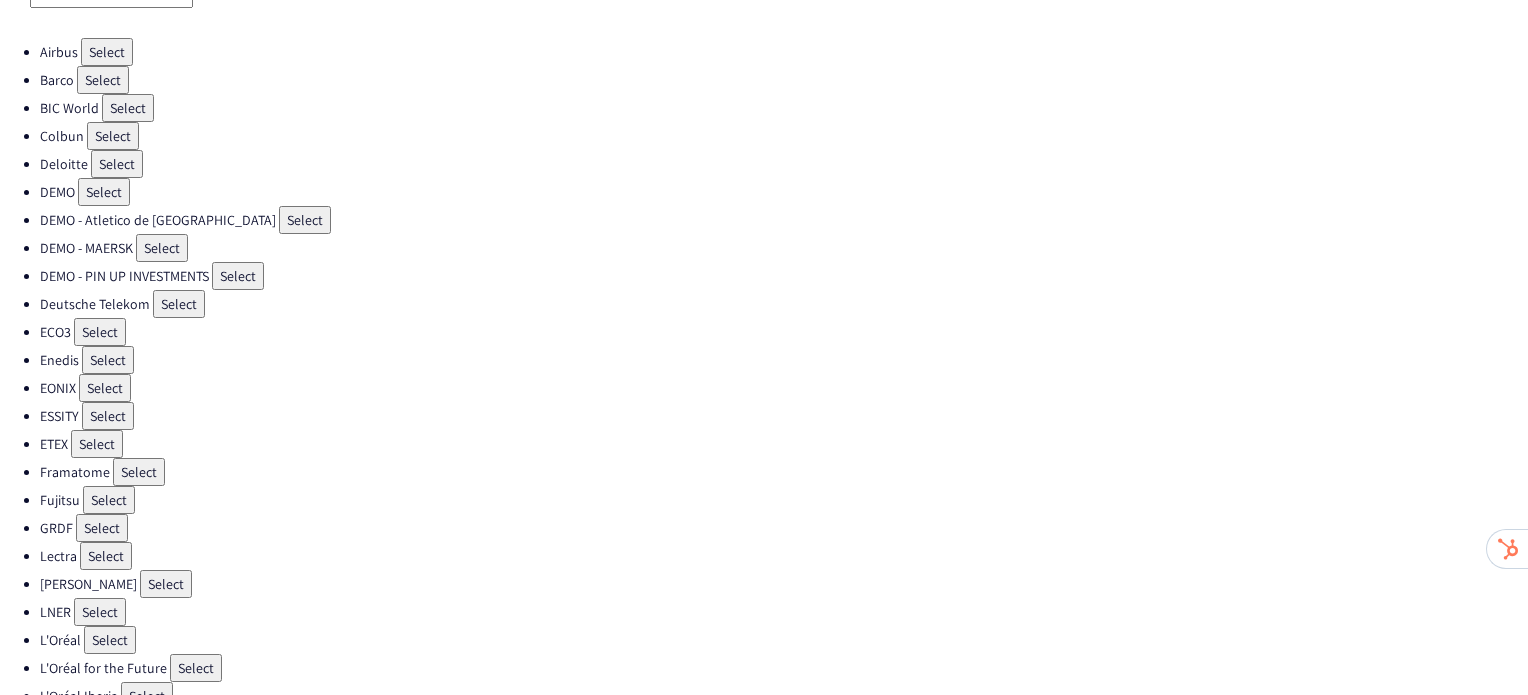 click on "Select" at bounding box center [106, 556] 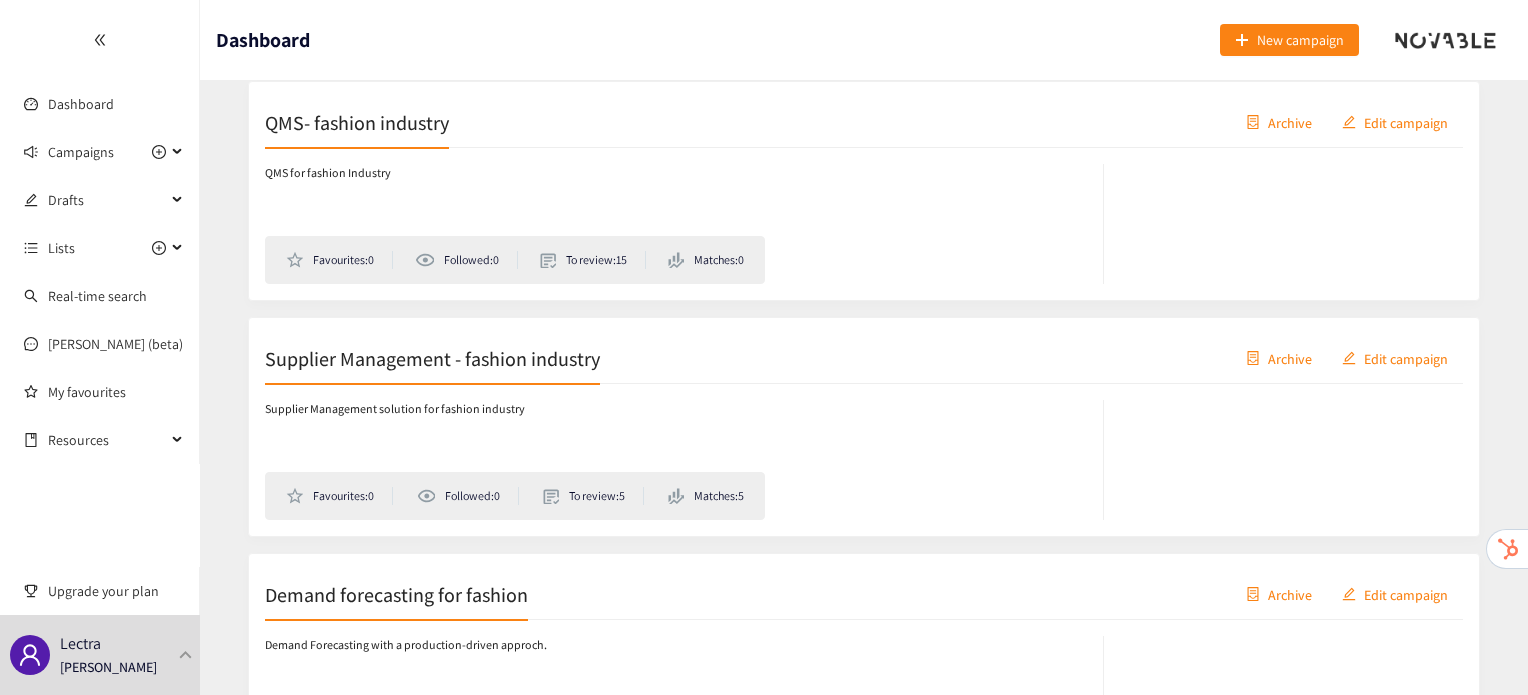 scroll, scrollTop: 352, scrollLeft: 0, axis: vertical 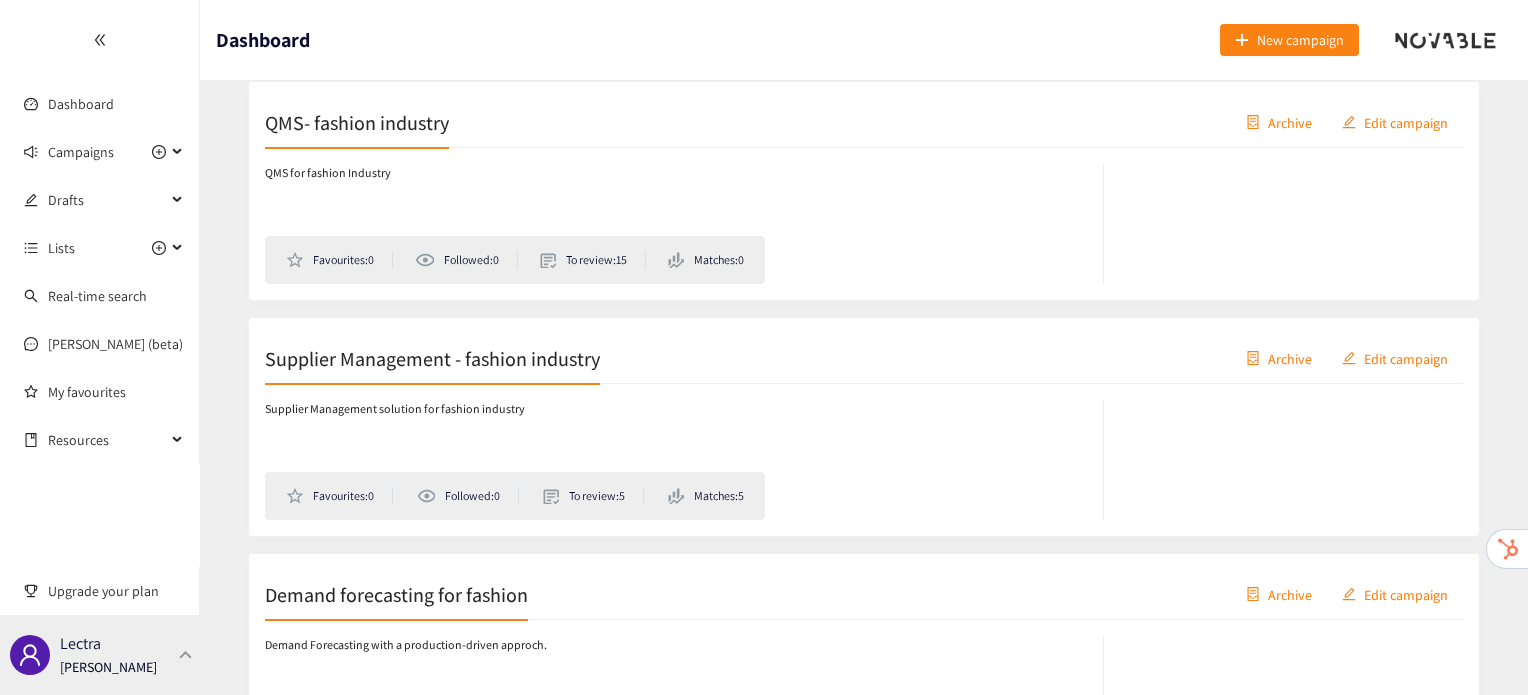 click on "Lectra [PERSON_NAME]" at bounding box center (100, 655) 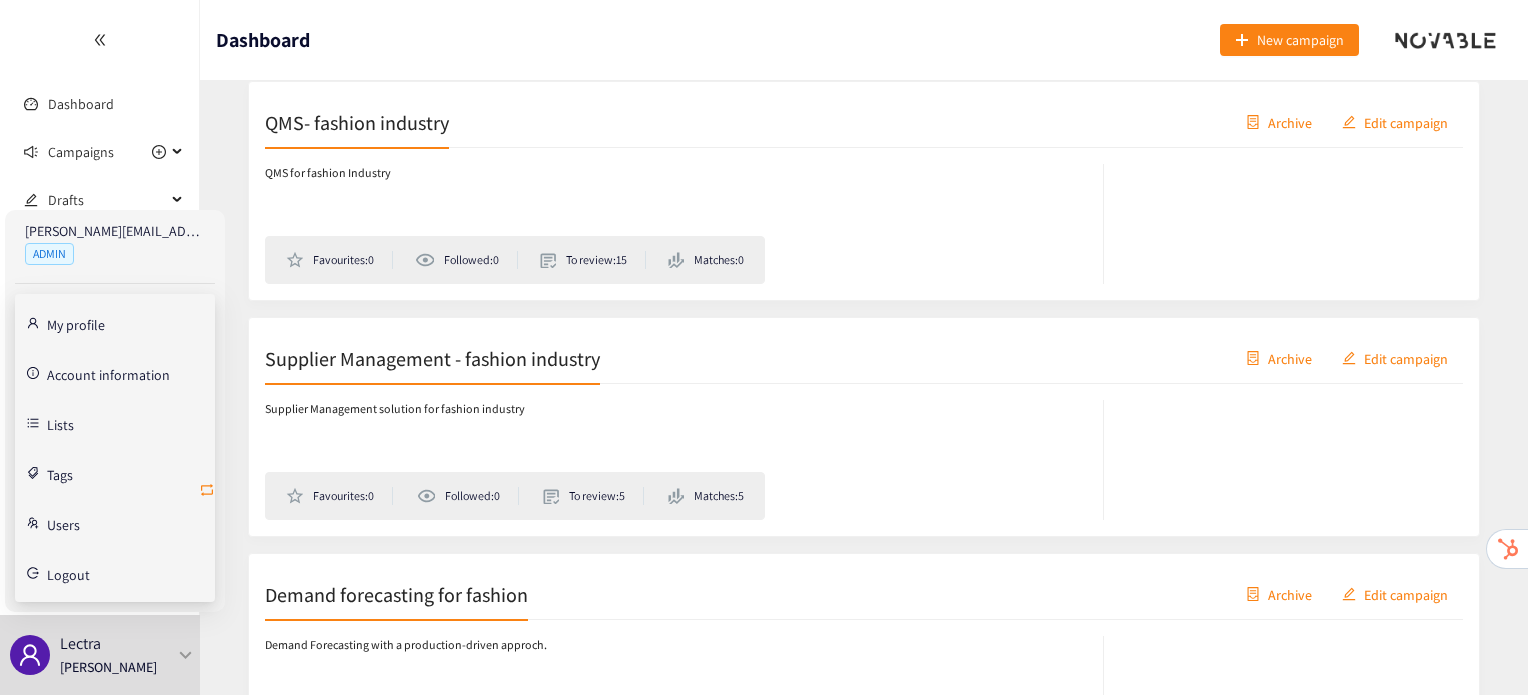 click 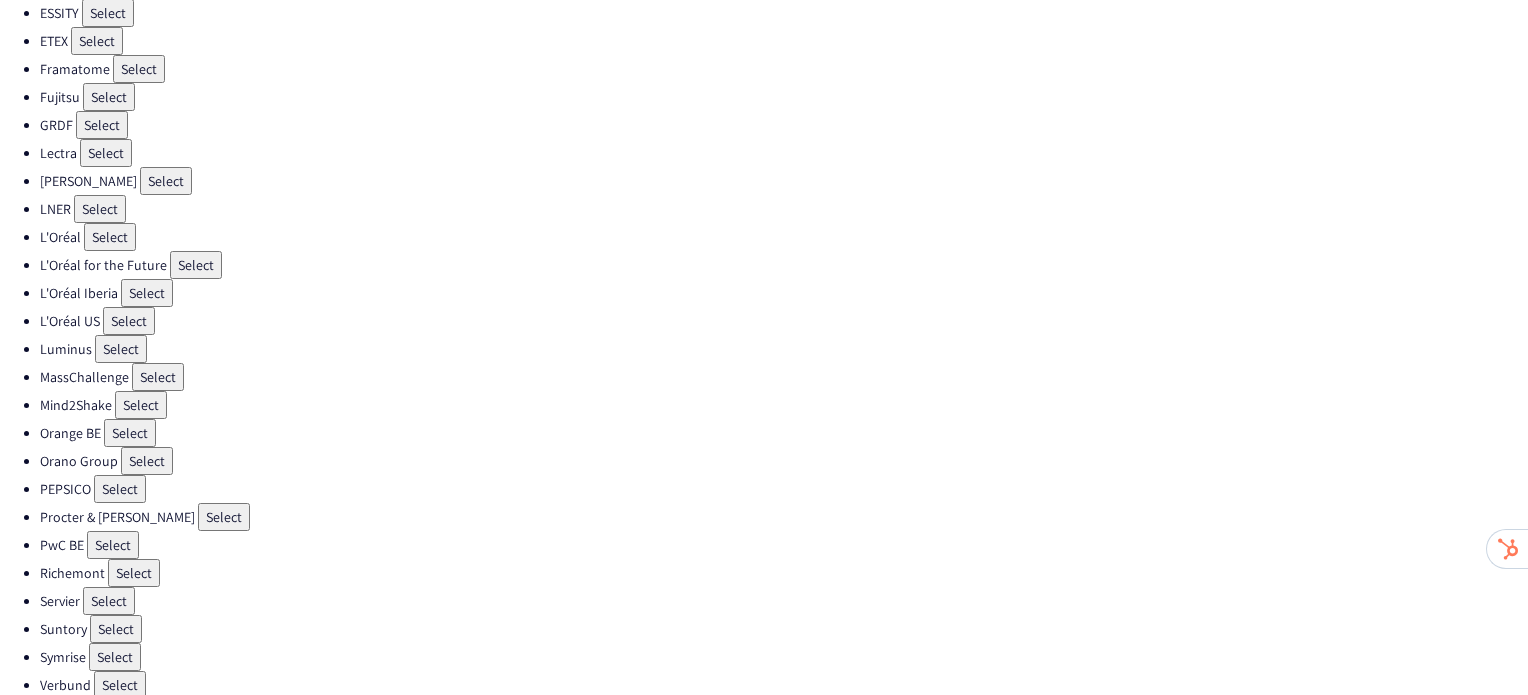 scroll, scrollTop: 538, scrollLeft: 0, axis: vertical 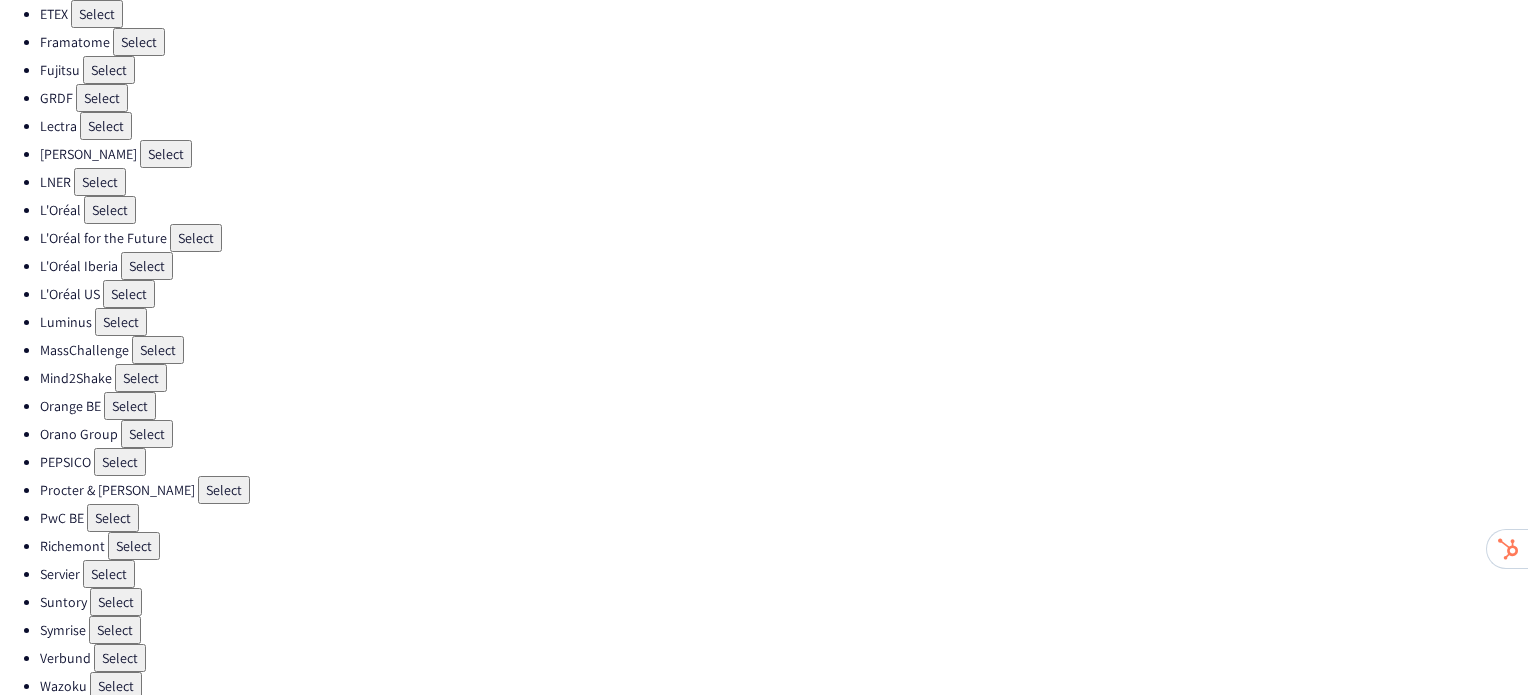 click on "Select" at bounding box center [120, 462] 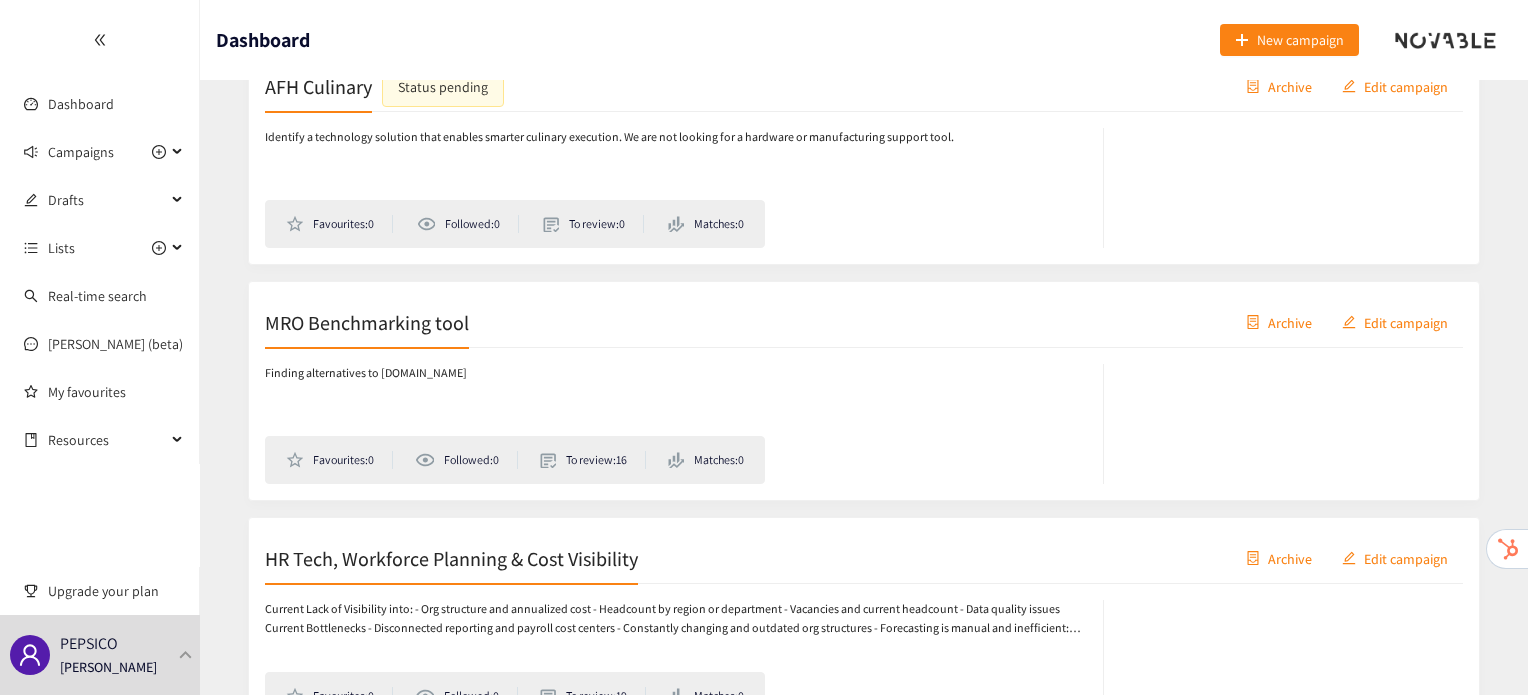 scroll, scrollTop: 19209, scrollLeft: 0, axis: vertical 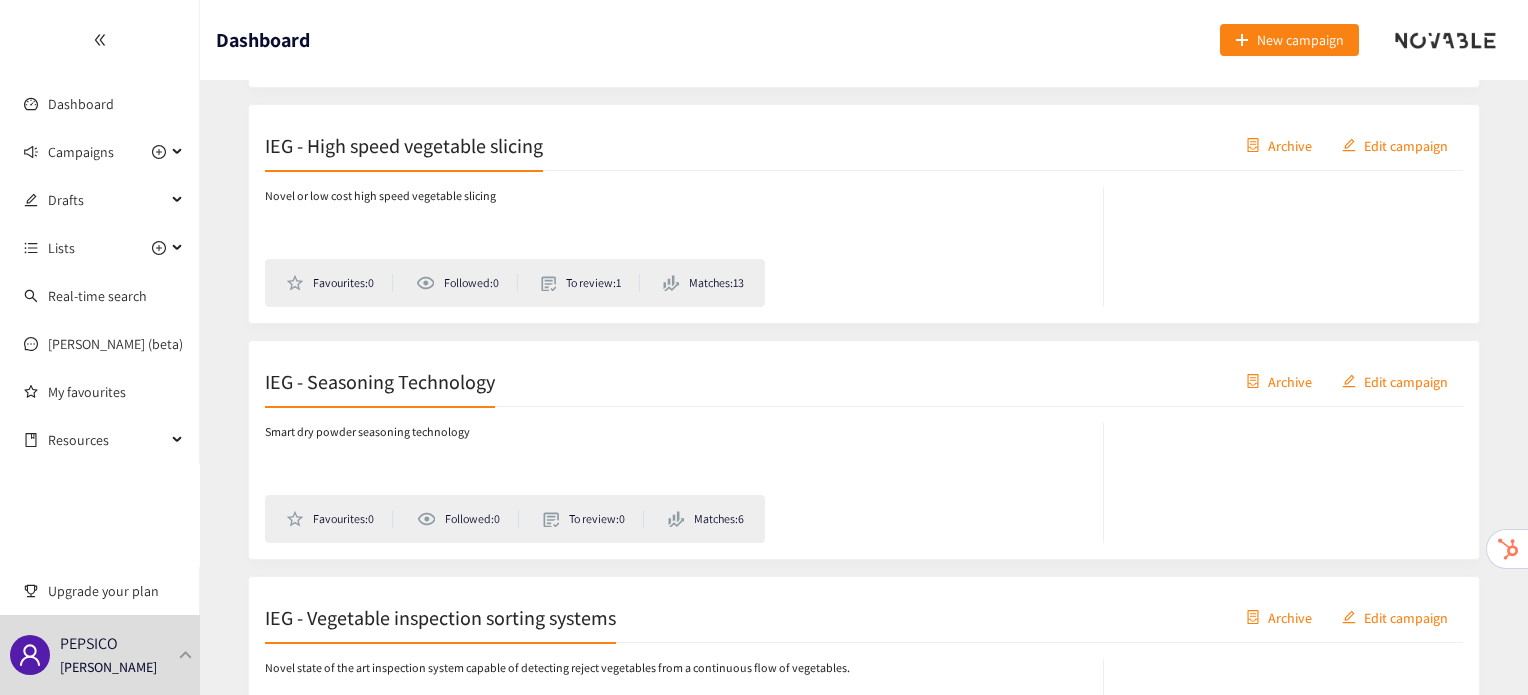 click on "IEG - Seasoning Technology Archive Edit campaign" at bounding box center [864, 382] 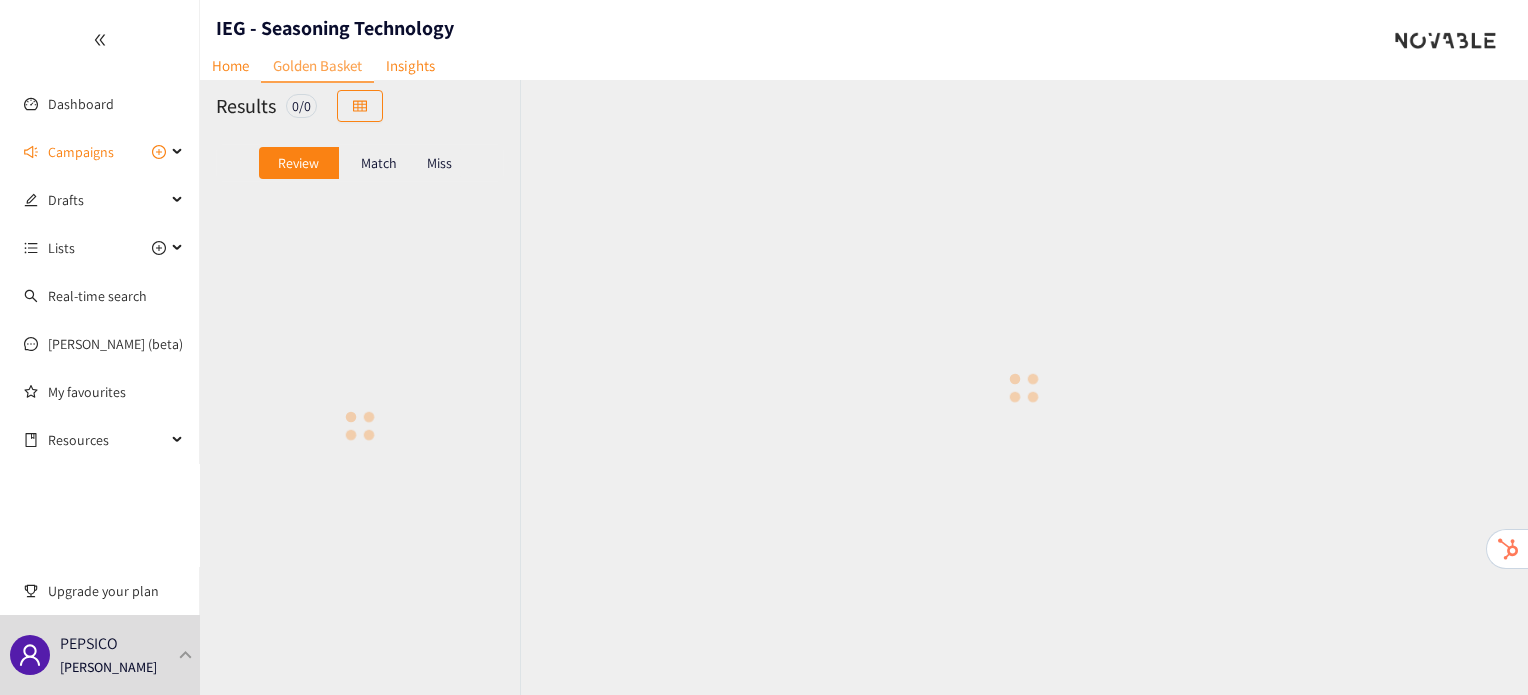 scroll, scrollTop: 0, scrollLeft: 0, axis: both 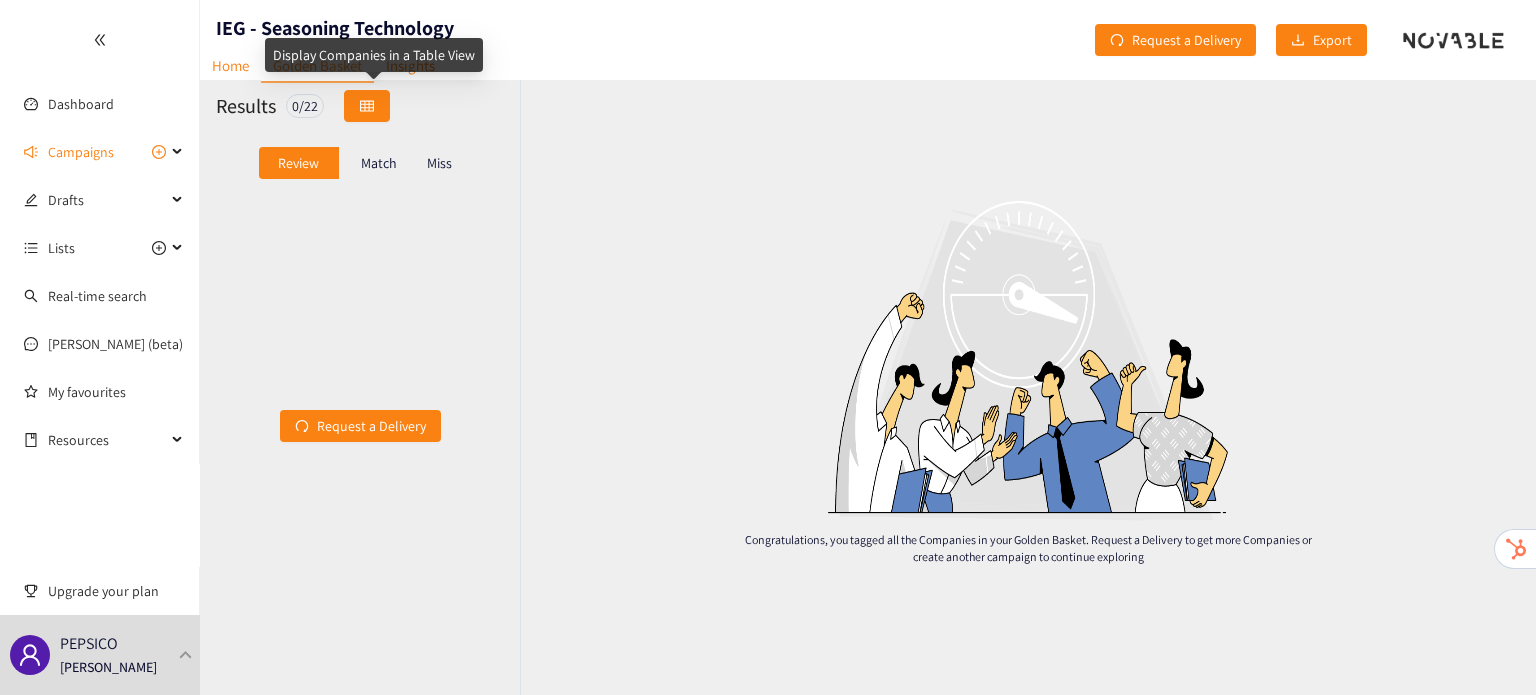 click at bounding box center [367, 106] 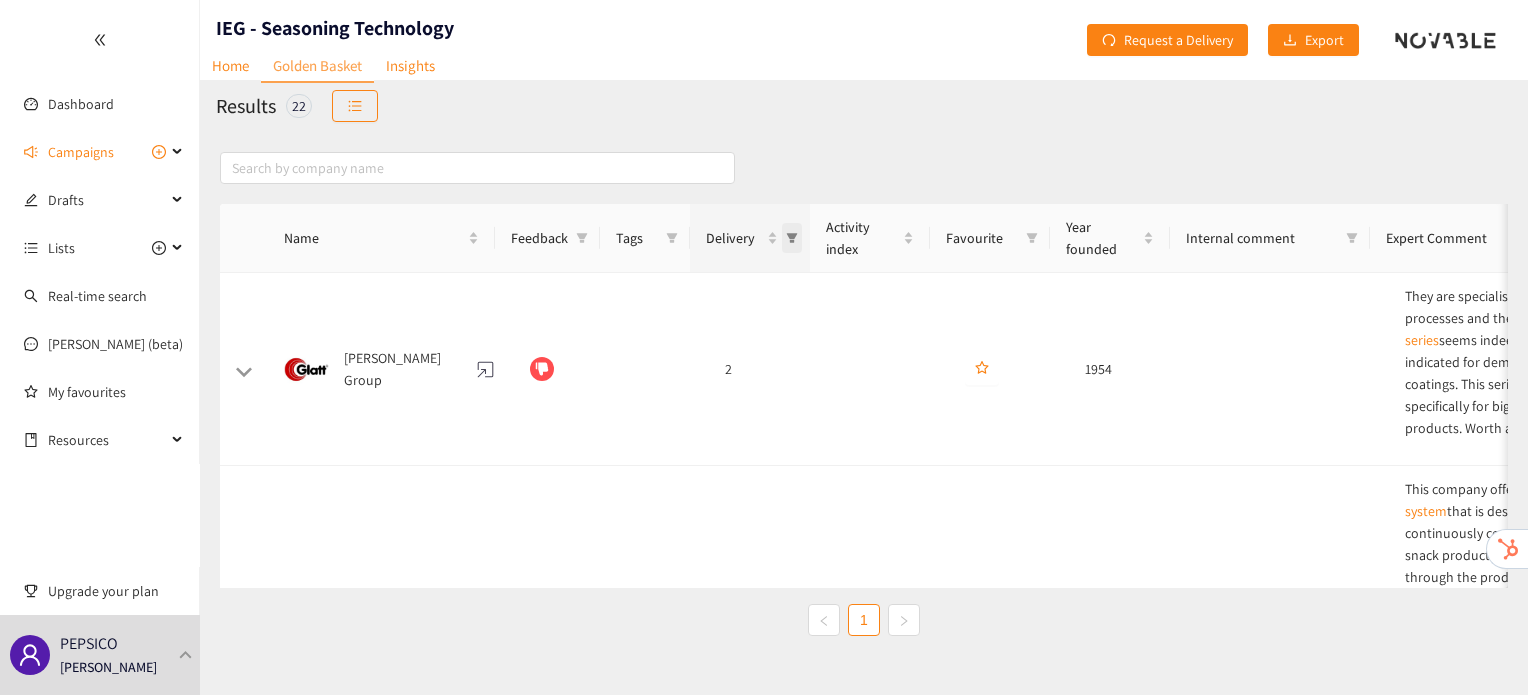 click 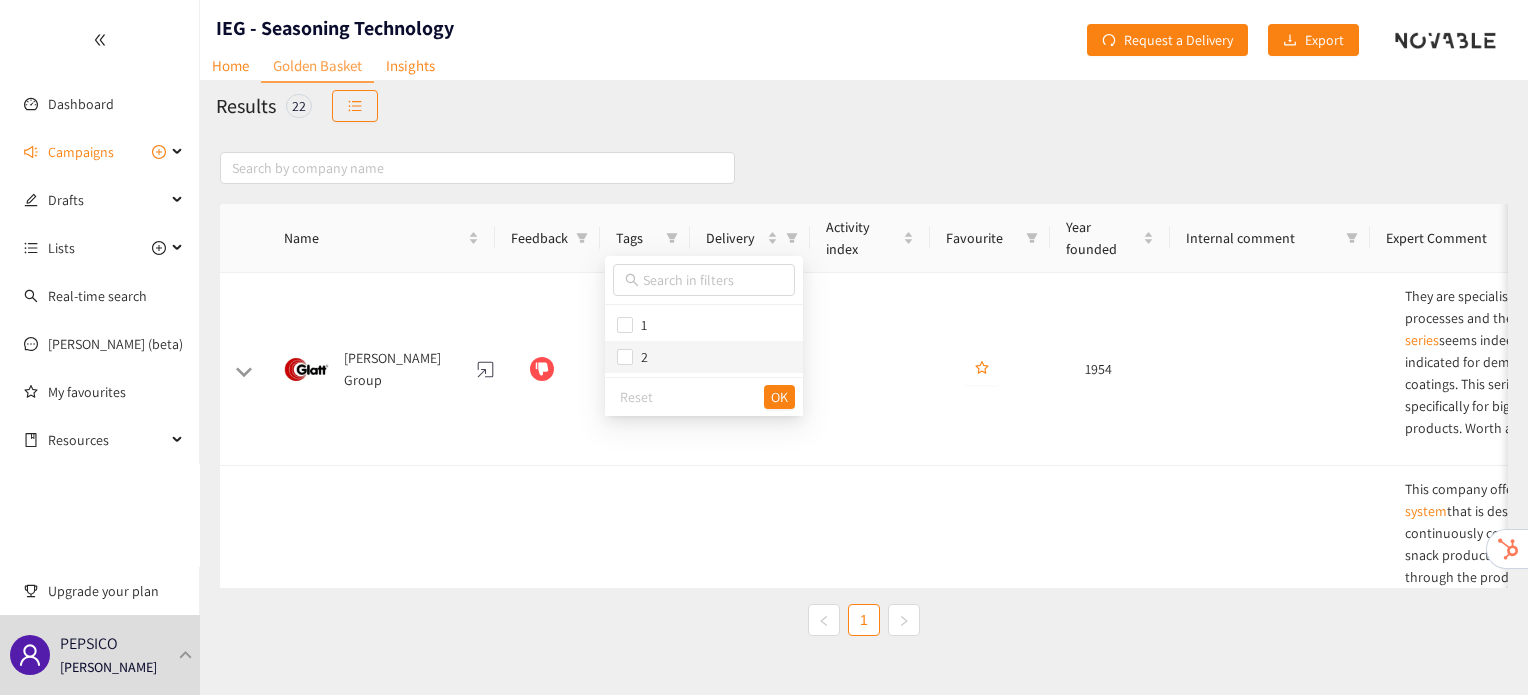 click on "2" at bounding box center [640, 357] 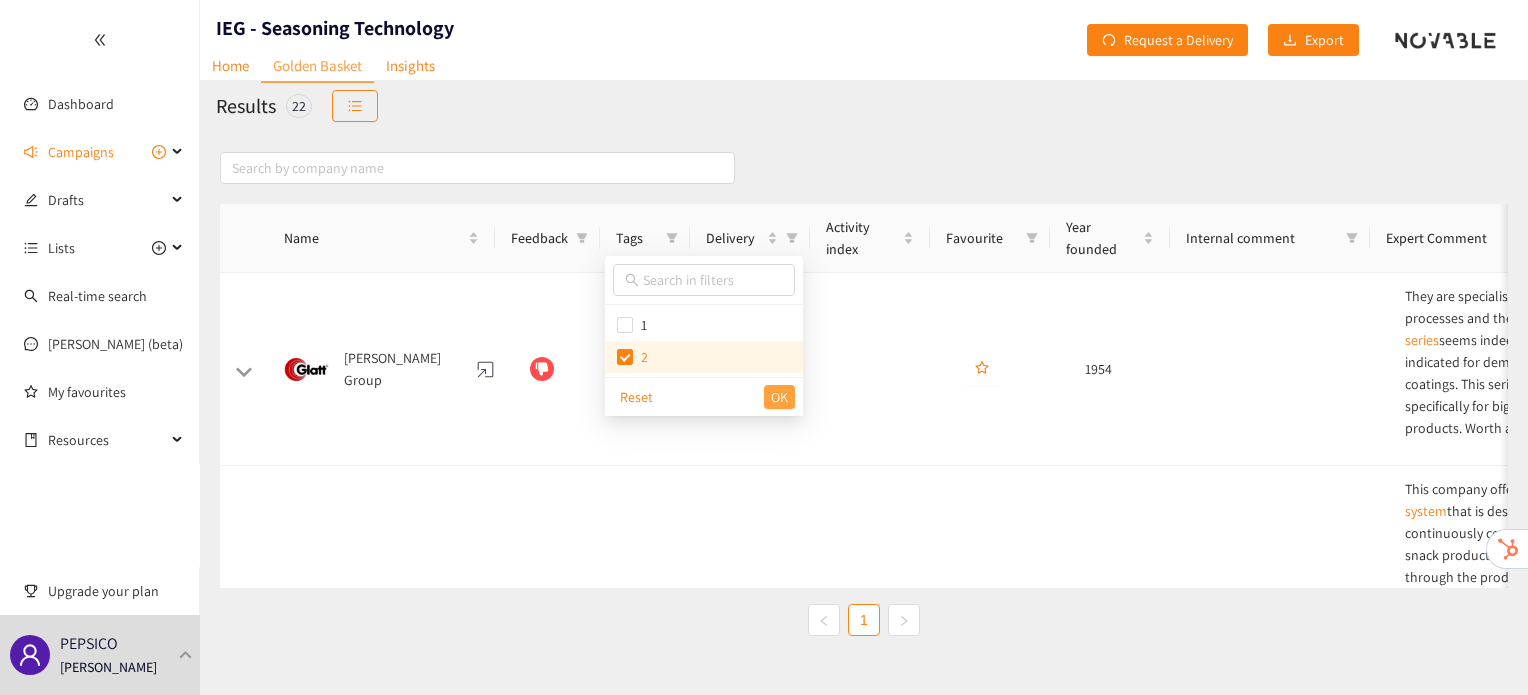 click on "OK" at bounding box center [779, 397] 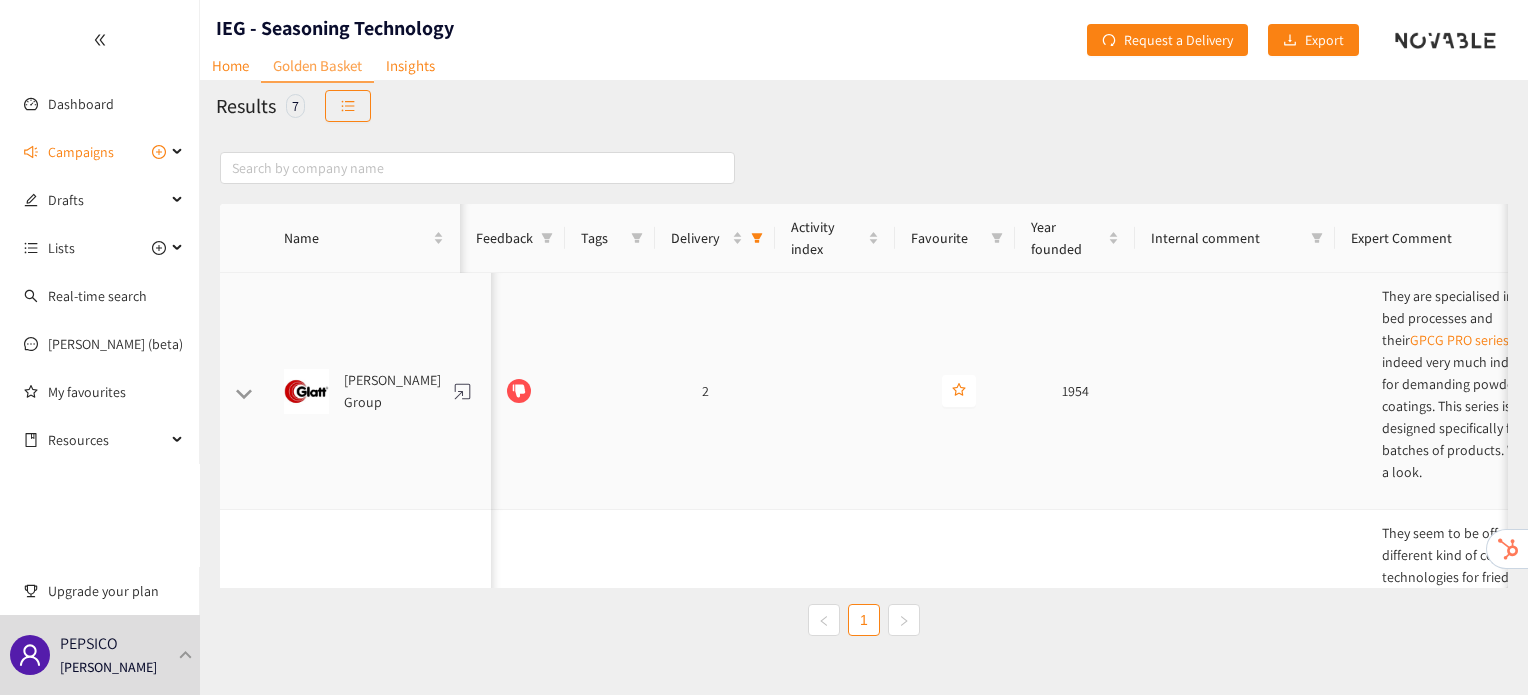 scroll, scrollTop: 0, scrollLeft: 224, axis: horizontal 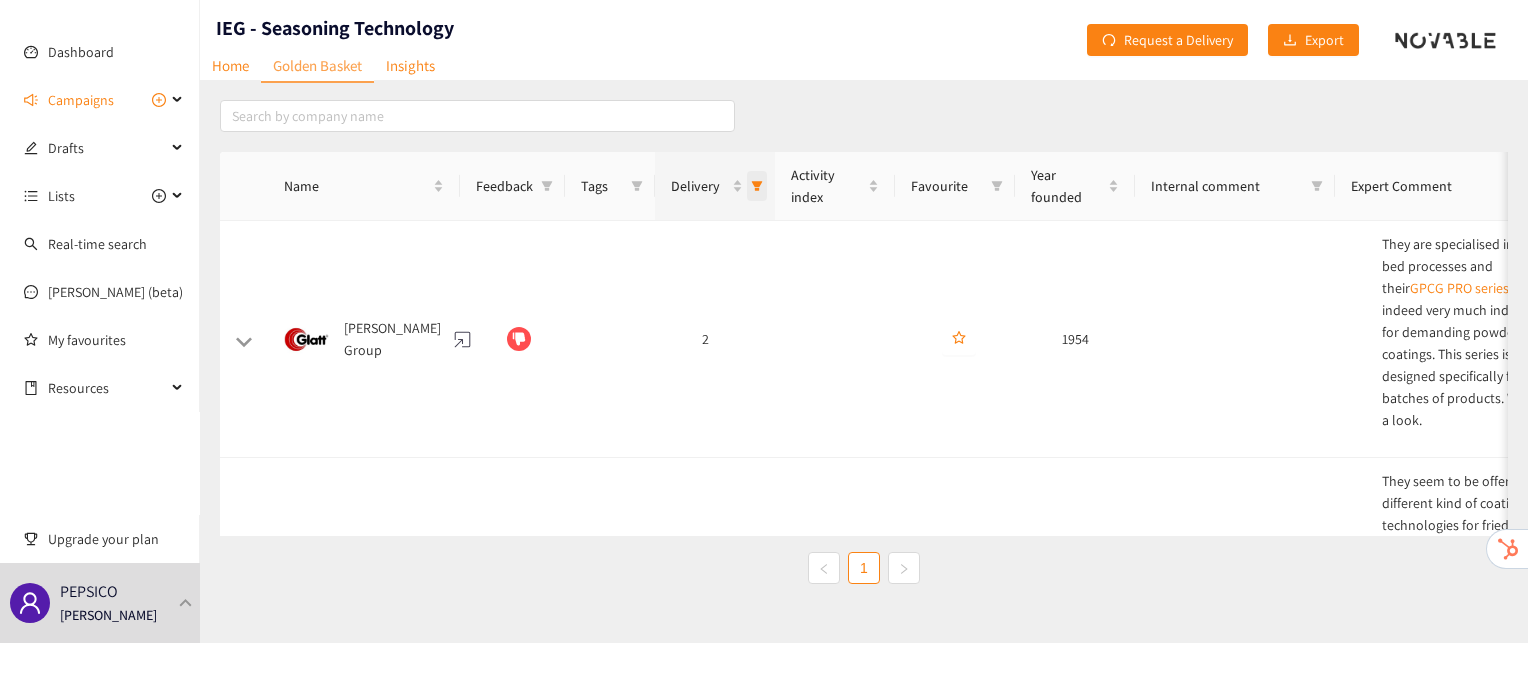 click 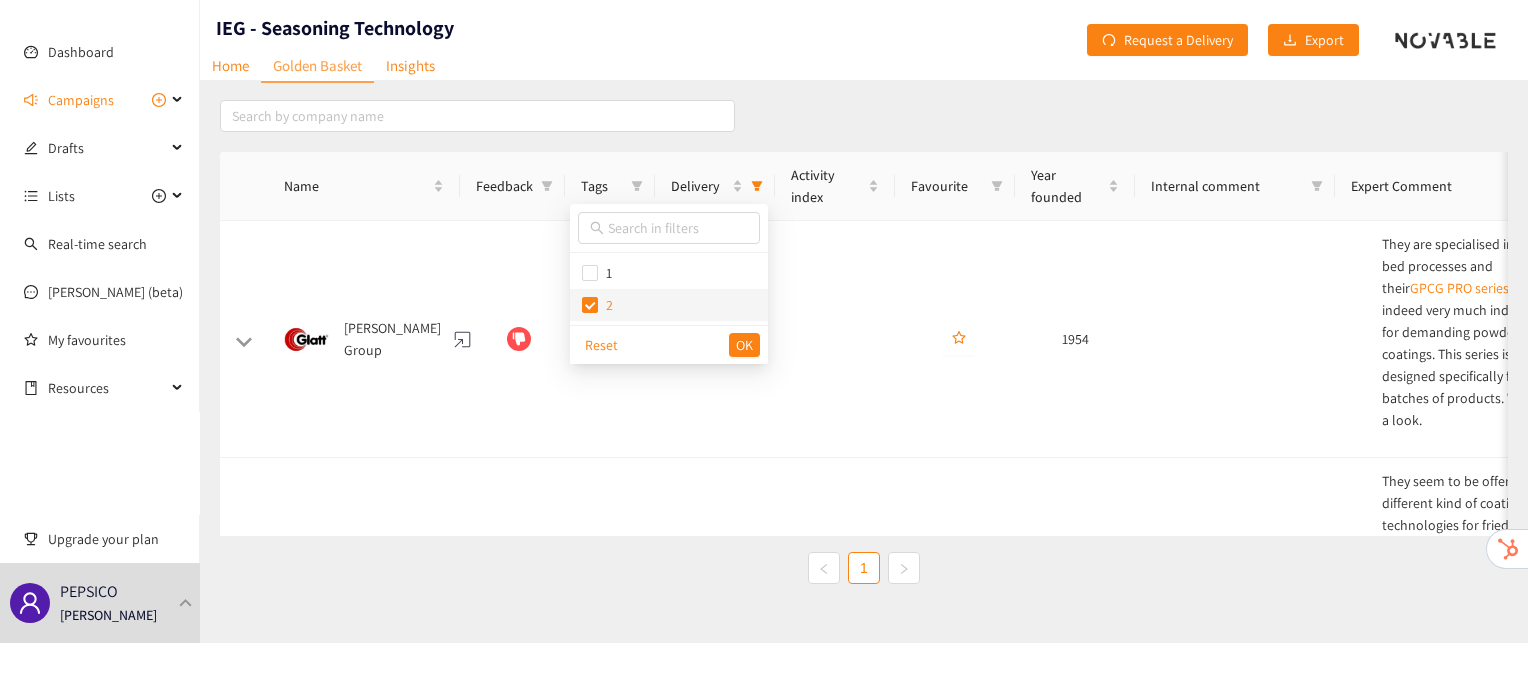 click on "2" at bounding box center (605, 305) 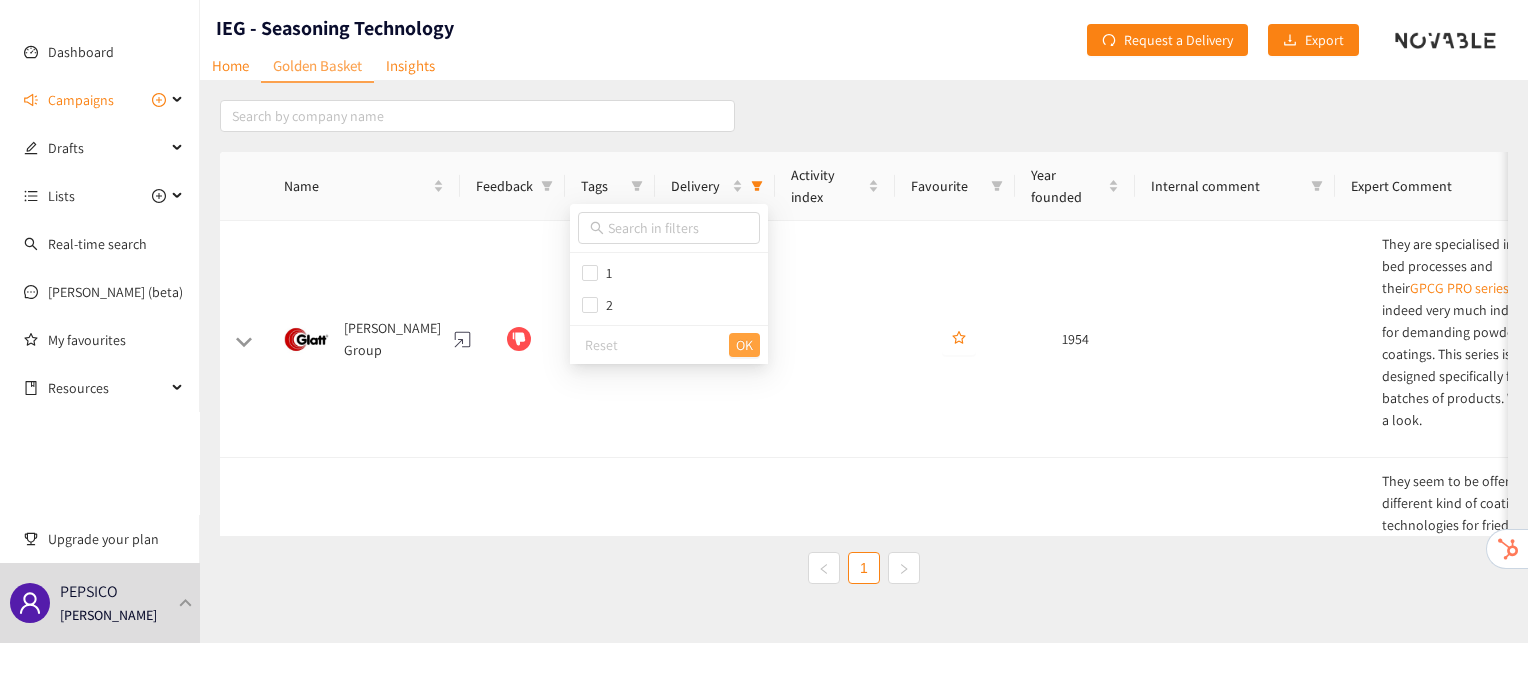 click on "OK" at bounding box center [744, 345] 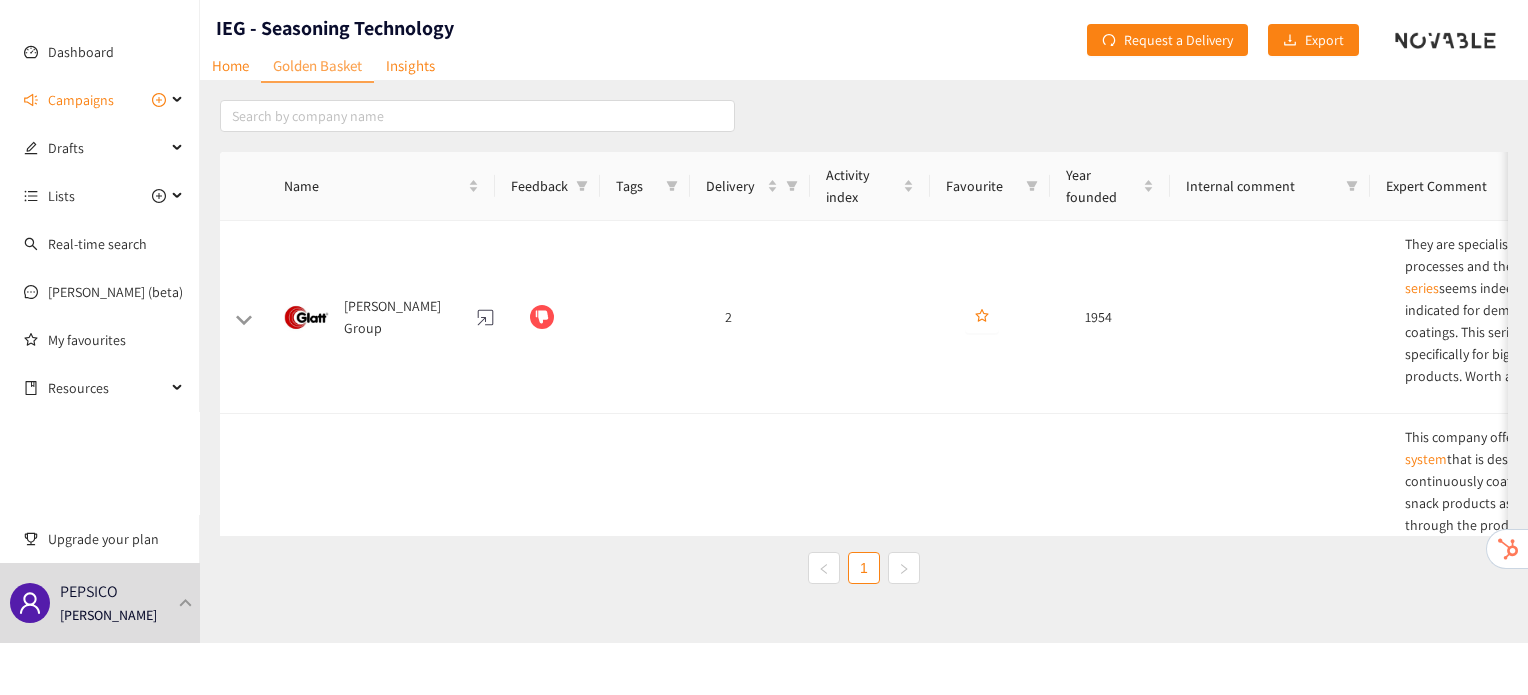 click on "Golden Basket" at bounding box center [317, 66] 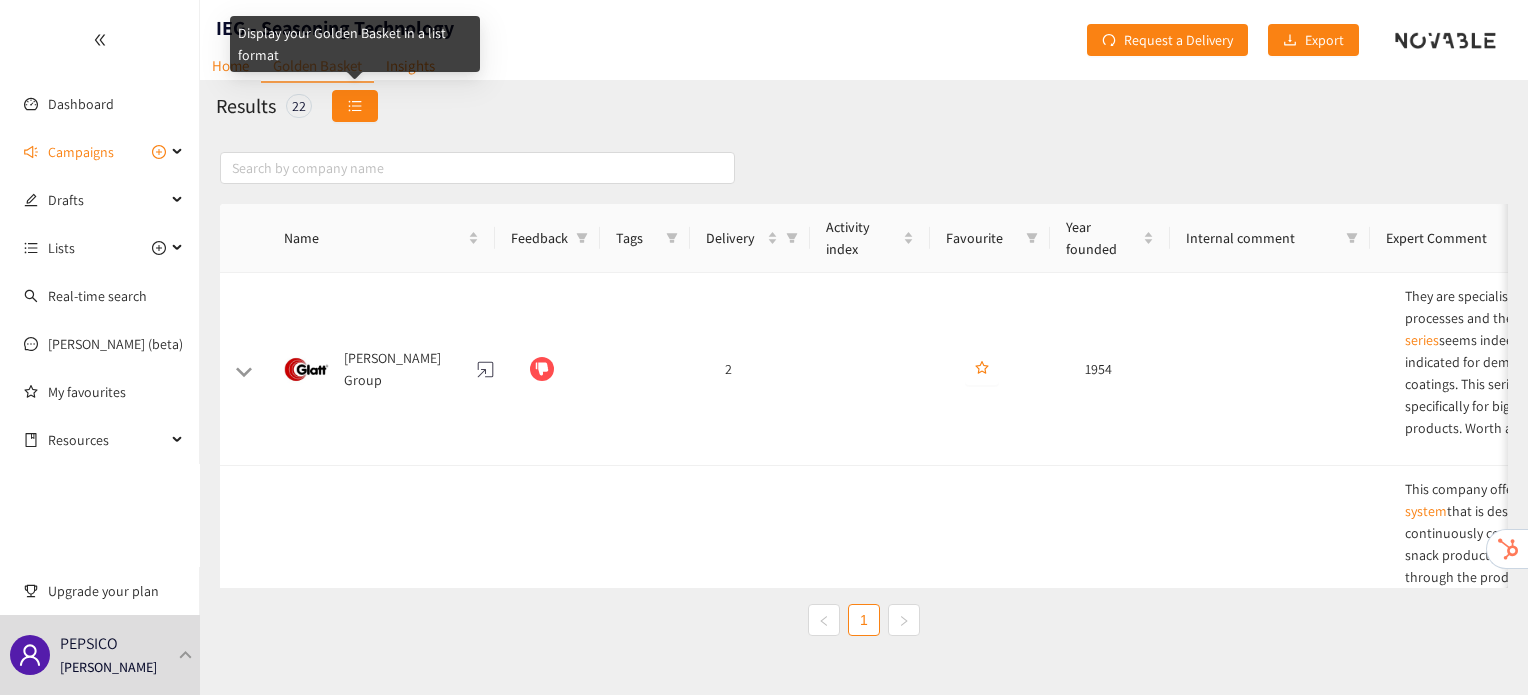 click 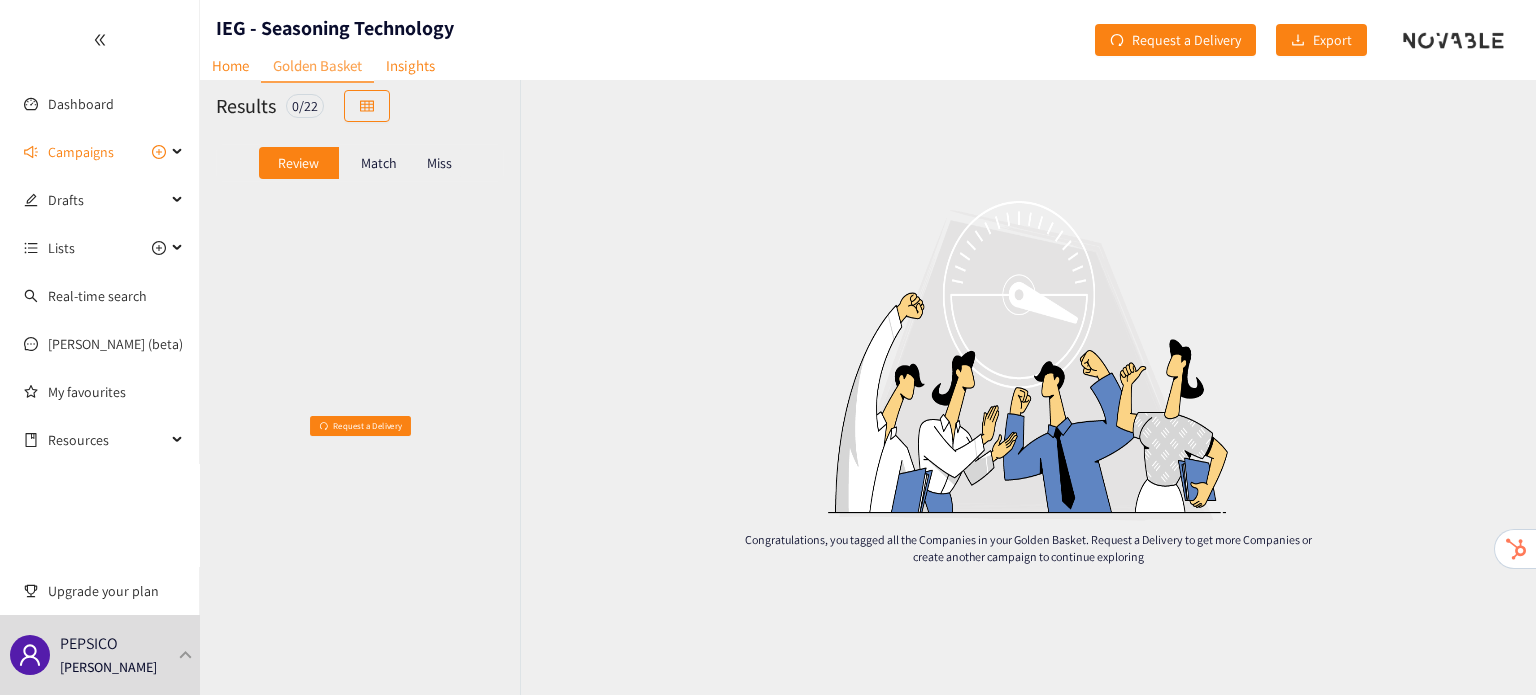 click on "Match" at bounding box center (379, 163) 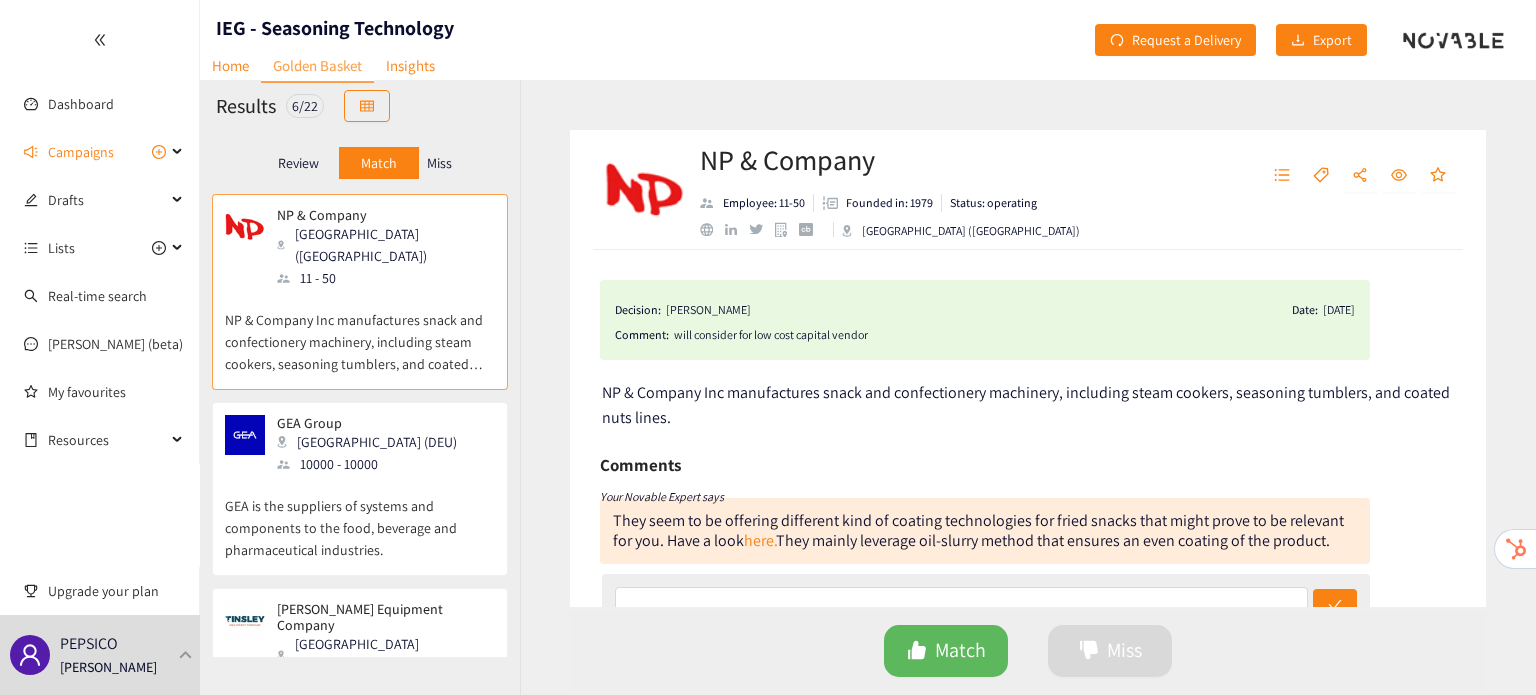 click on "GEA is the suppliers of systems and components to the food, beverage and pharmaceutical industries." at bounding box center [360, 518] 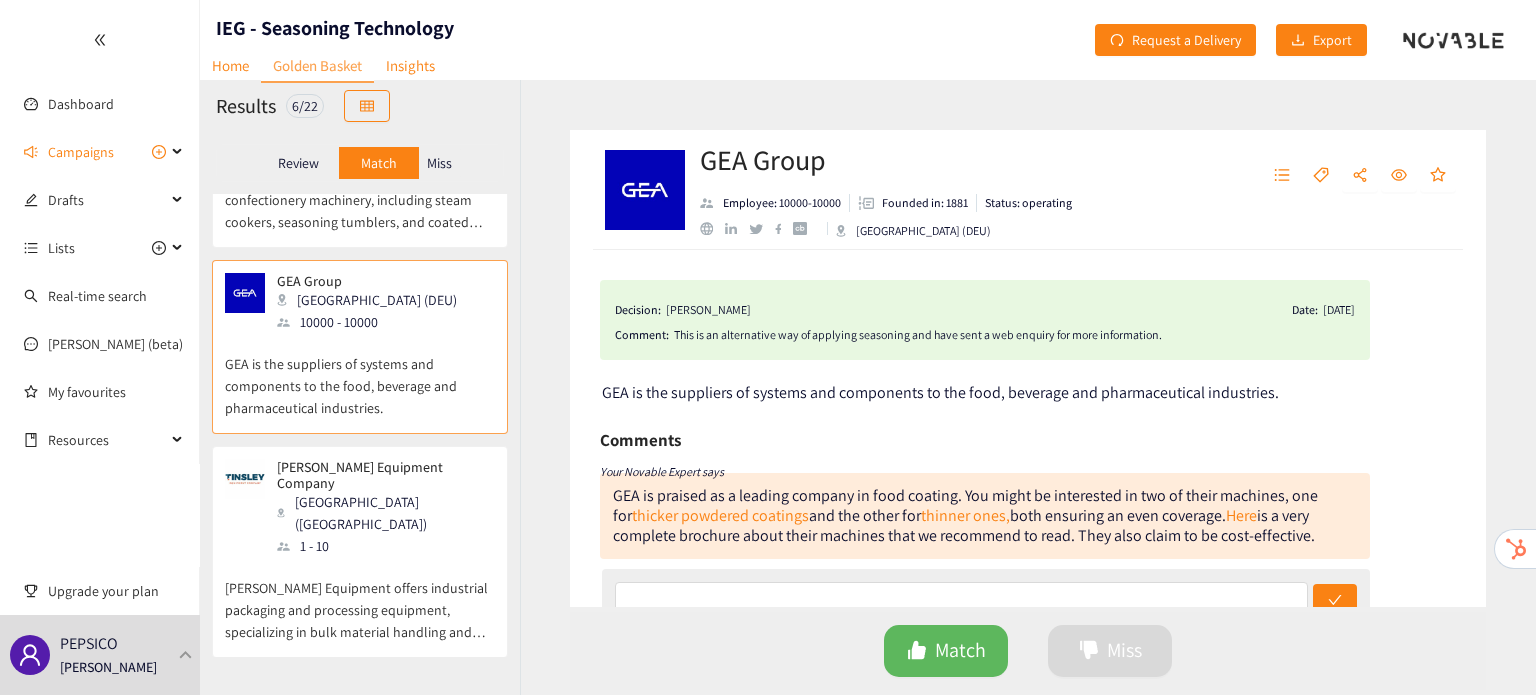 click on "1 - 10" at bounding box center (385, 546) 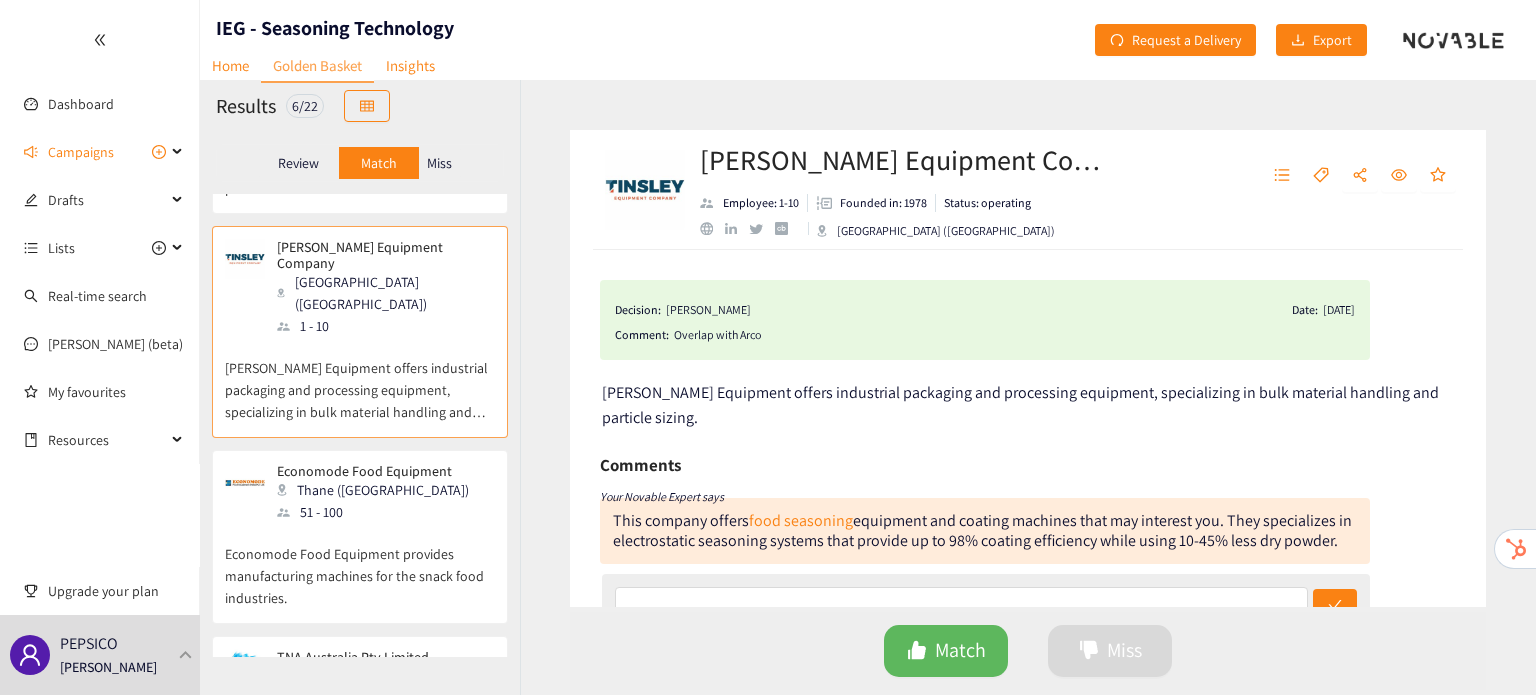 click on "Economode Food Equipment provides manufacturing machines for the snack food industries." at bounding box center (360, 566) 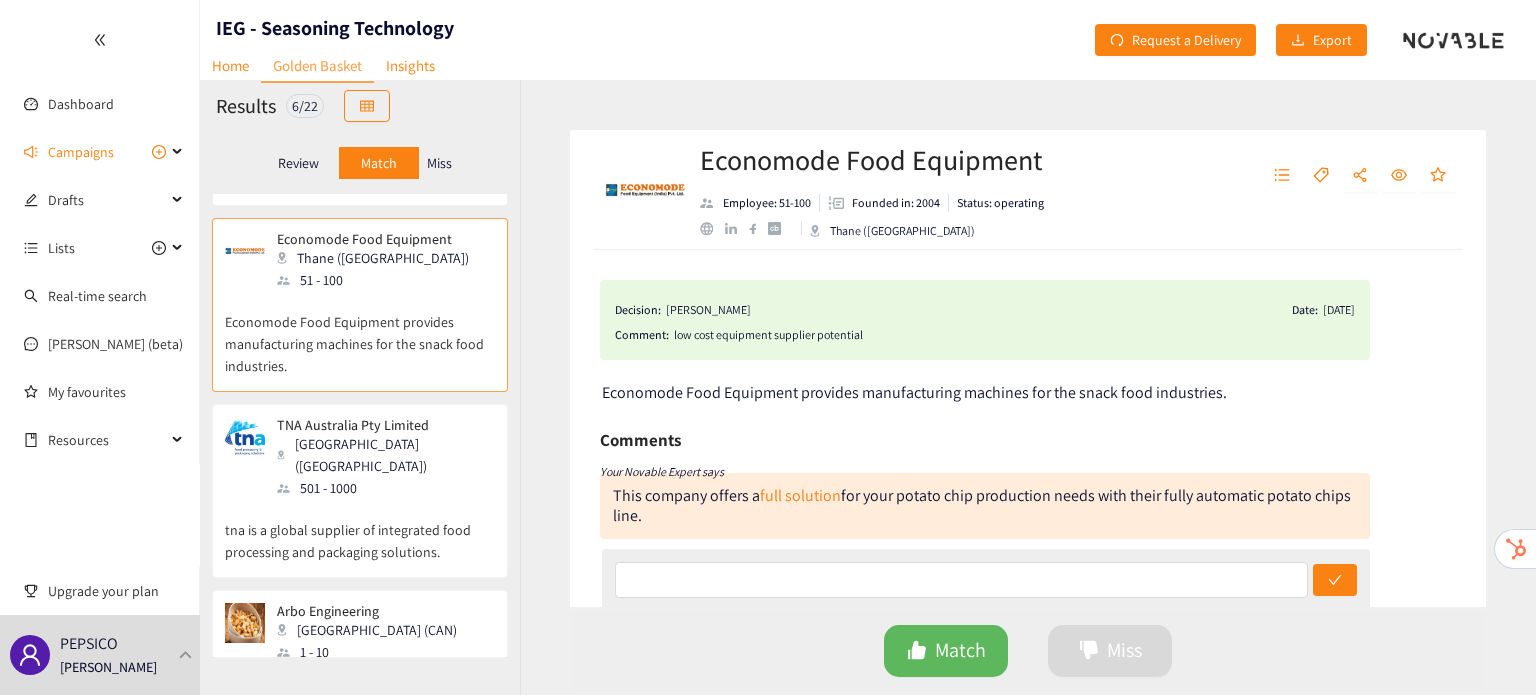 click on "tna is a global supplier of integrated food processing and packaging solutions." at bounding box center (360, 531) 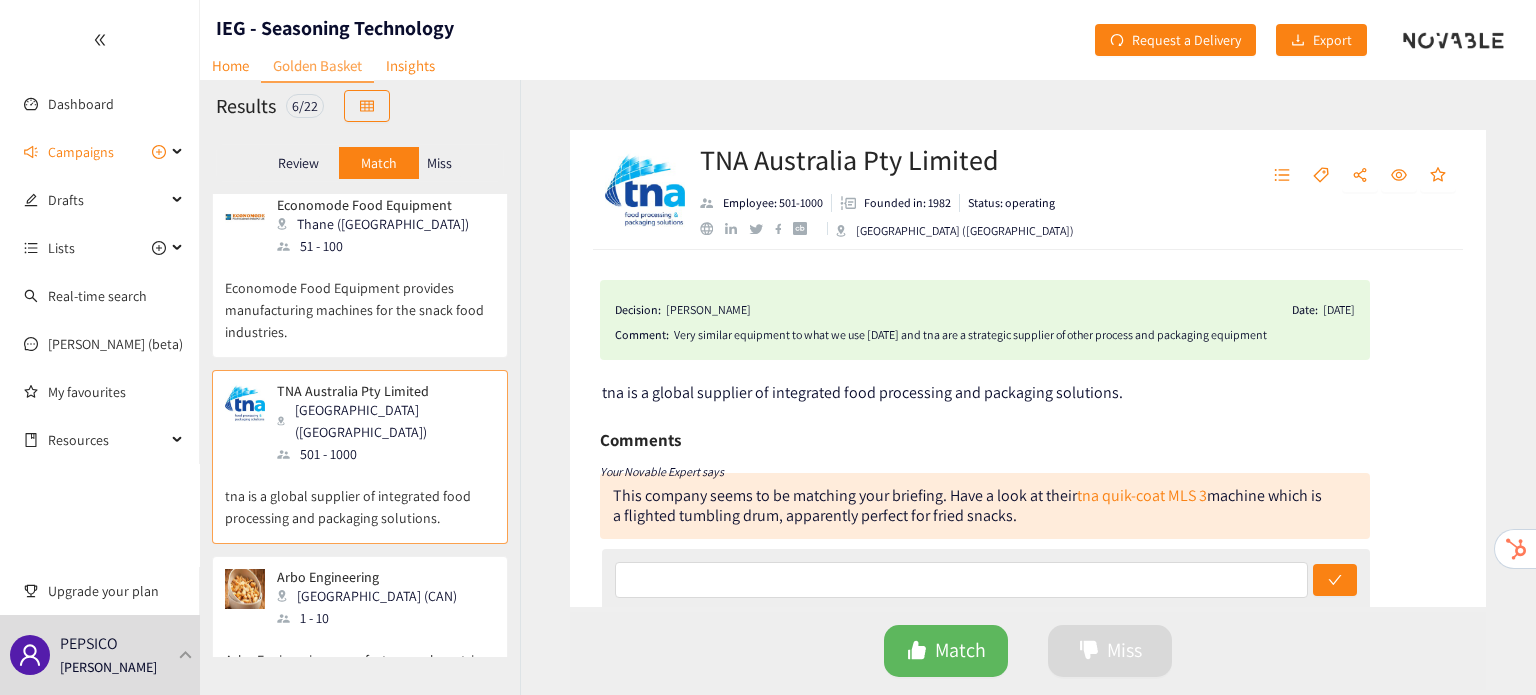 click on "Arbo Engineering manufactures volumetric and gravimetric feed systems for industrial markets." at bounding box center [360, 672] 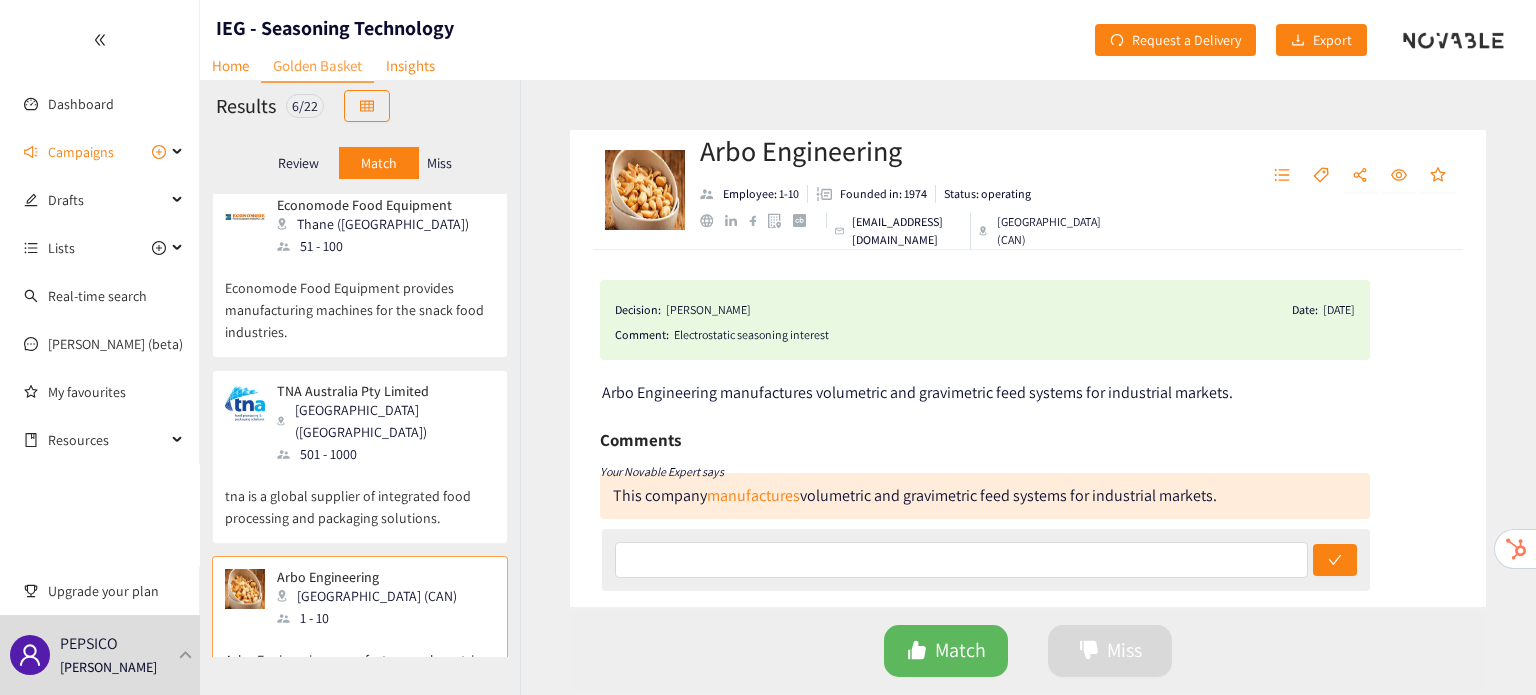 click on "tna is a global supplier of integrated food processing and packaging solutions." at bounding box center (360, 497) 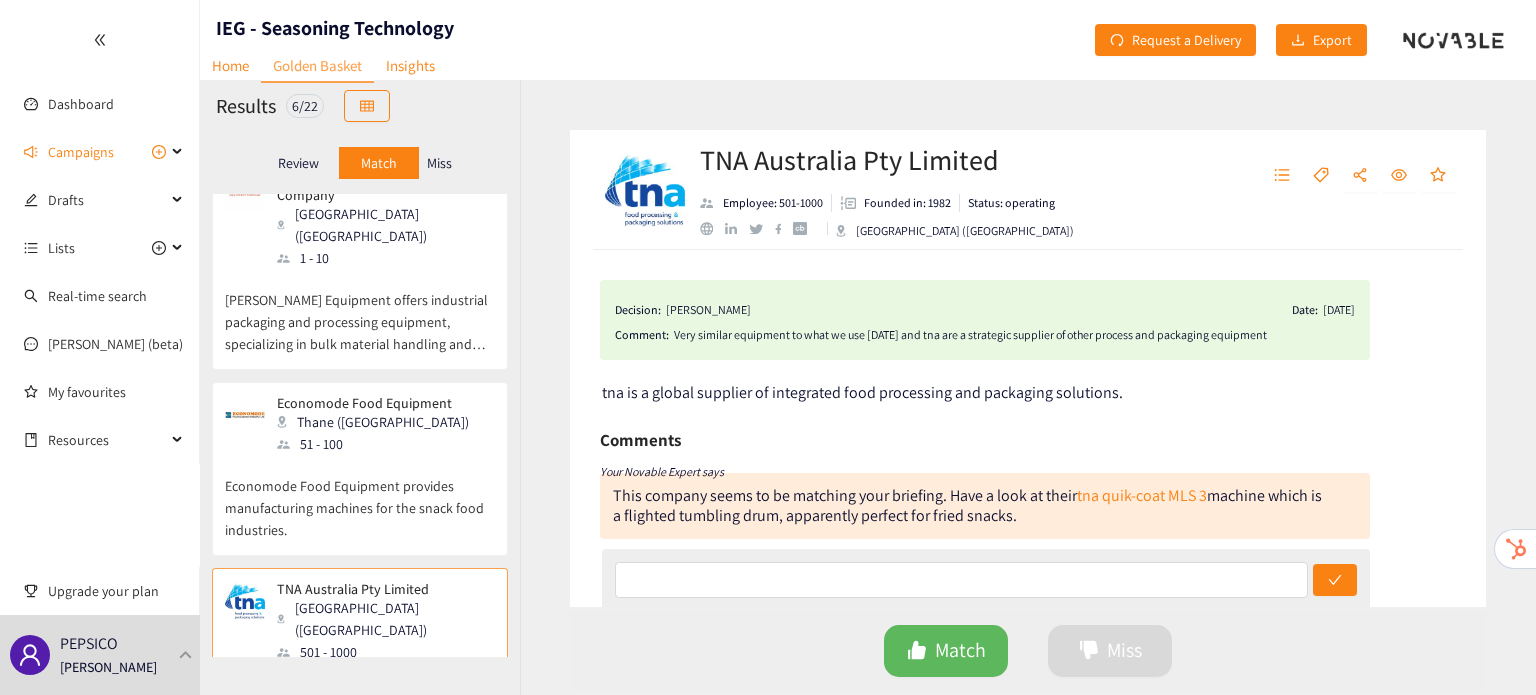 scroll, scrollTop: 431, scrollLeft: 0, axis: vertical 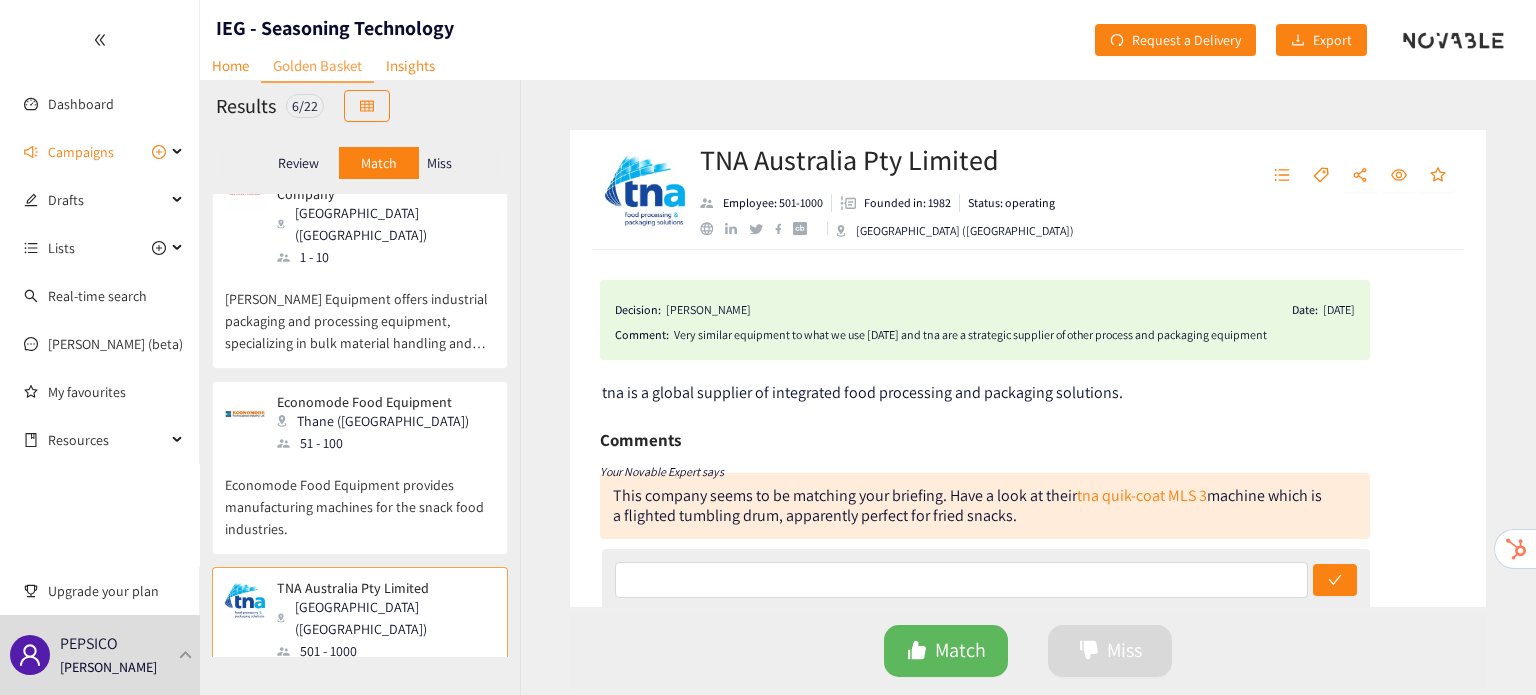 click on "51 - 100" at bounding box center (379, 443) 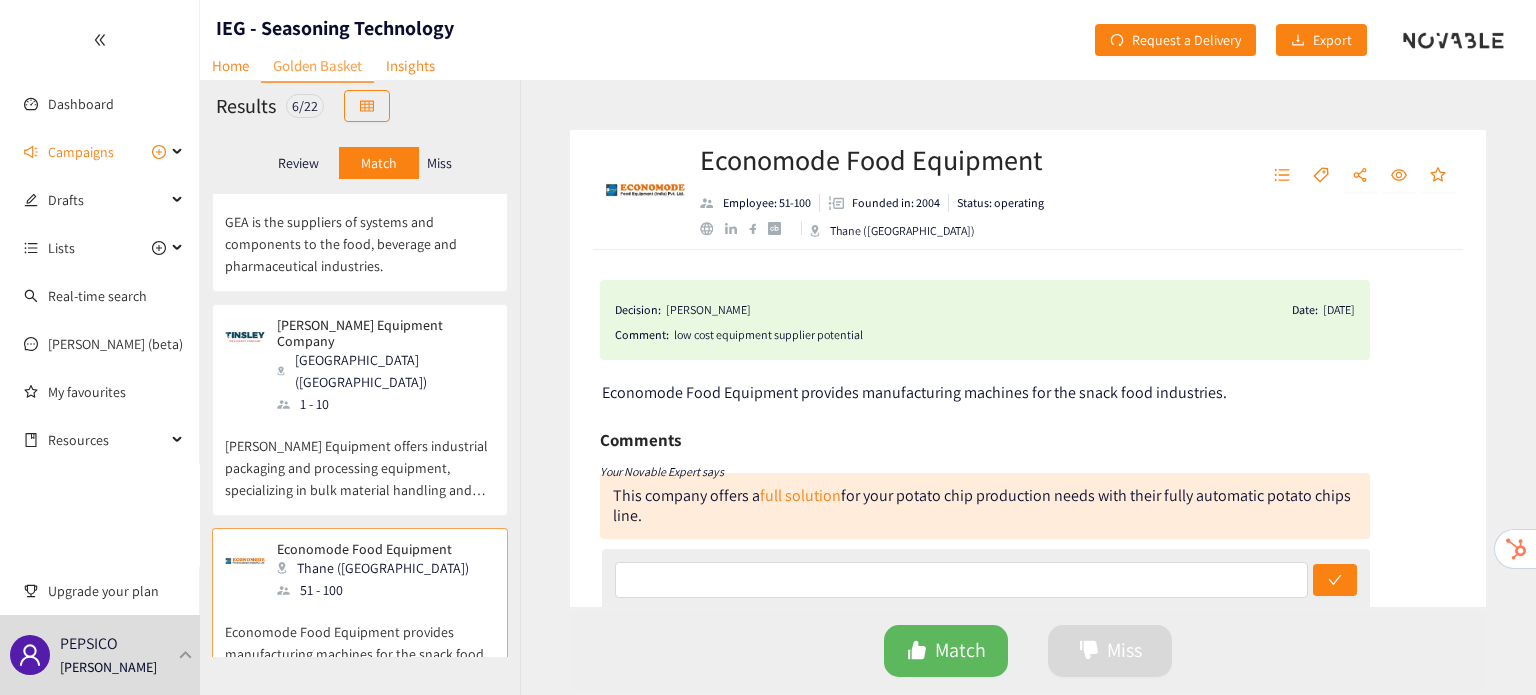 scroll, scrollTop: 284, scrollLeft: 0, axis: vertical 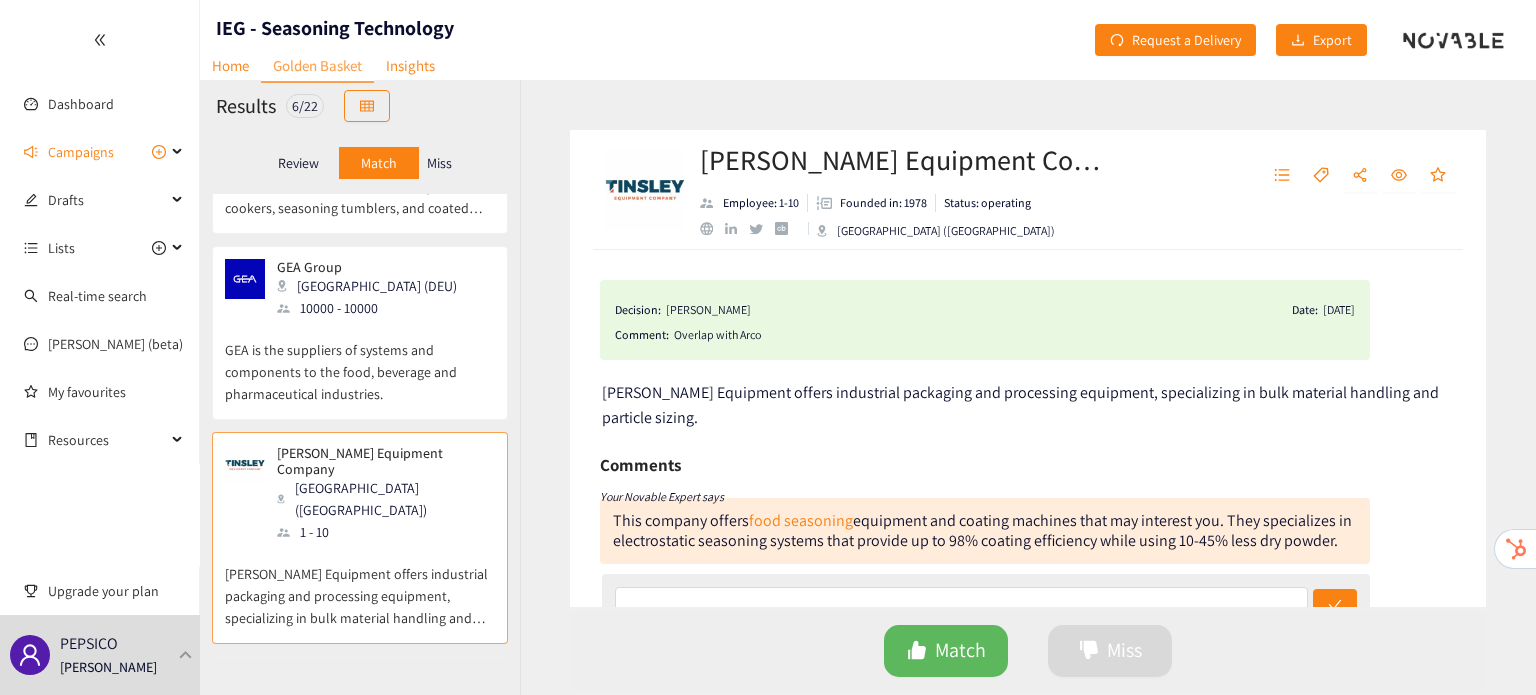 click on "GEA is the suppliers of systems and components to the food, beverage and pharmaceutical industries." at bounding box center (360, 362) 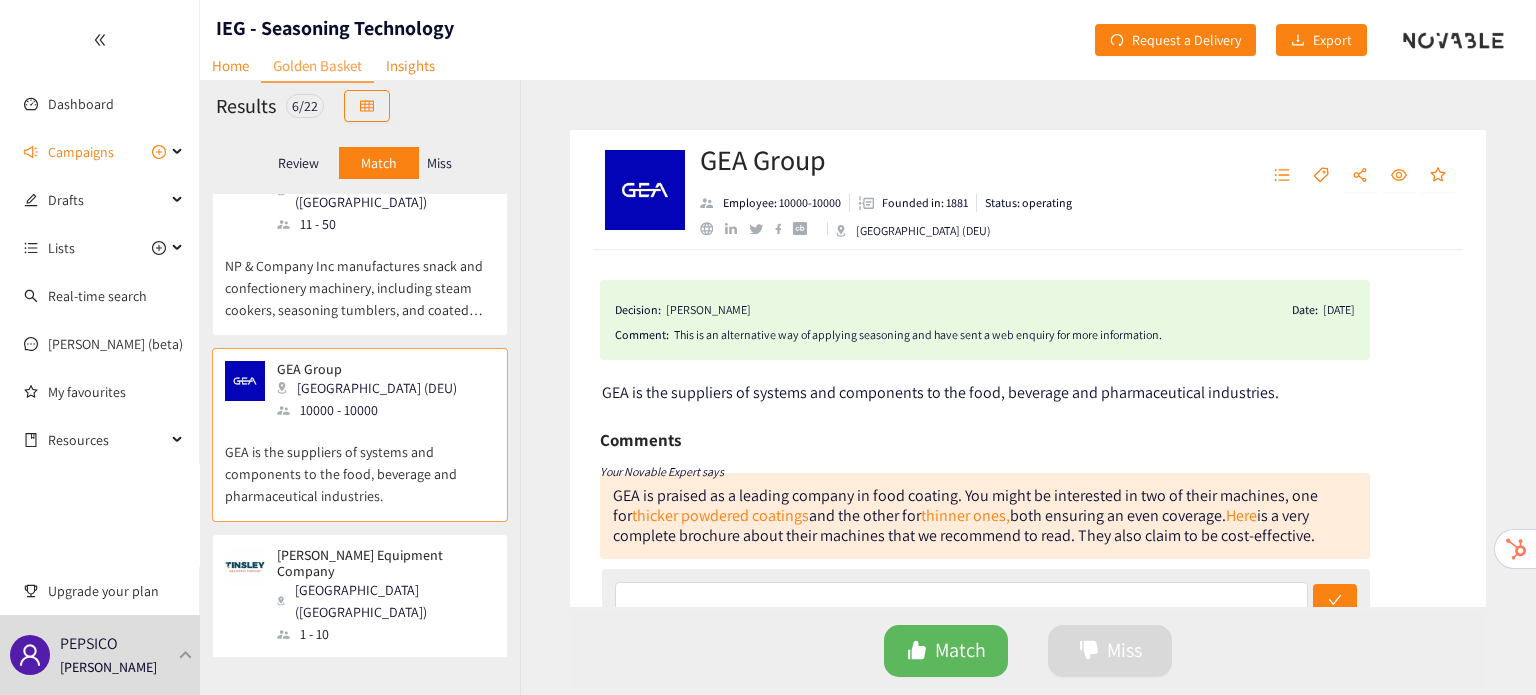 scroll, scrollTop: 14, scrollLeft: 0, axis: vertical 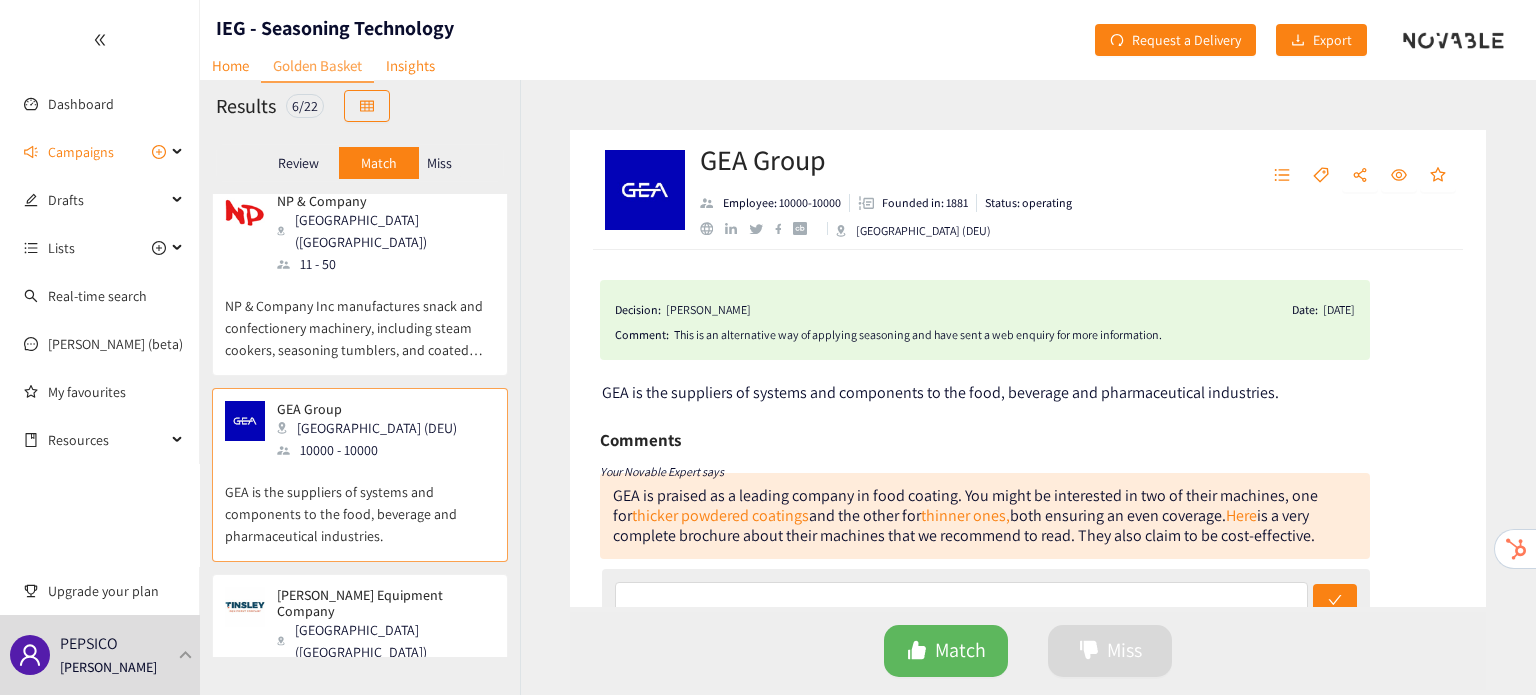 click on "NP & Company Inc manufactures snack and confectionery machinery, including steam cookers, seasoning tumblers, and coated nuts lines." at bounding box center [360, 318] 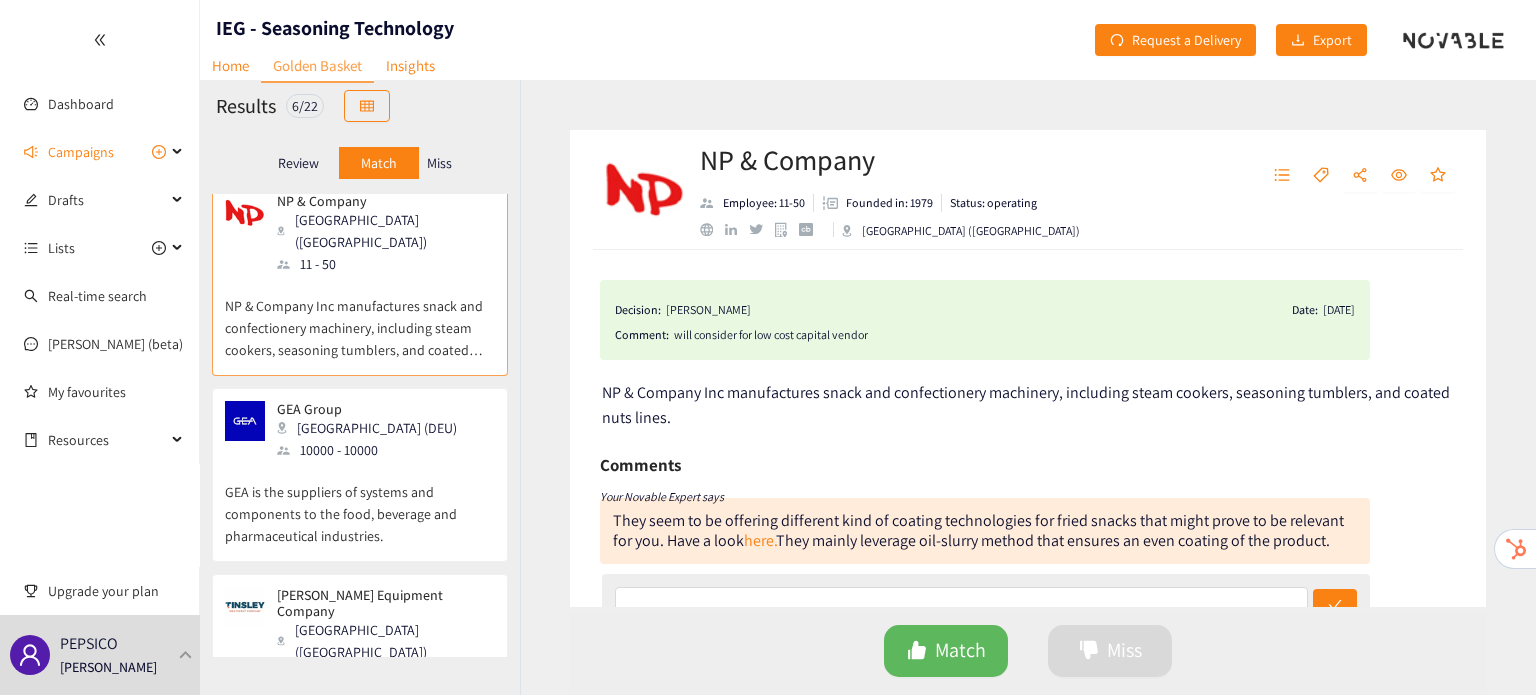 click on "Miss" at bounding box center (439, 163) 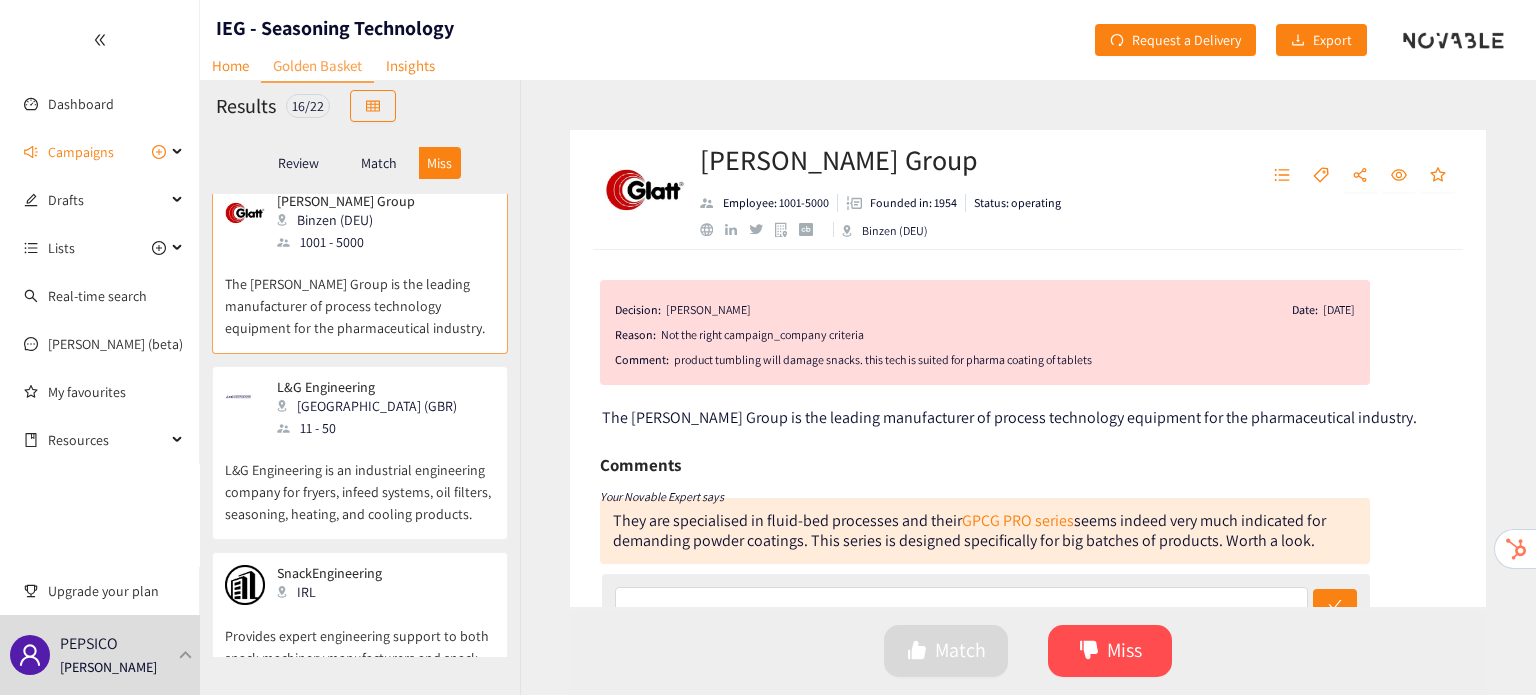 scroll, scrollTop: 0, scrollLeft: 0, axis: both 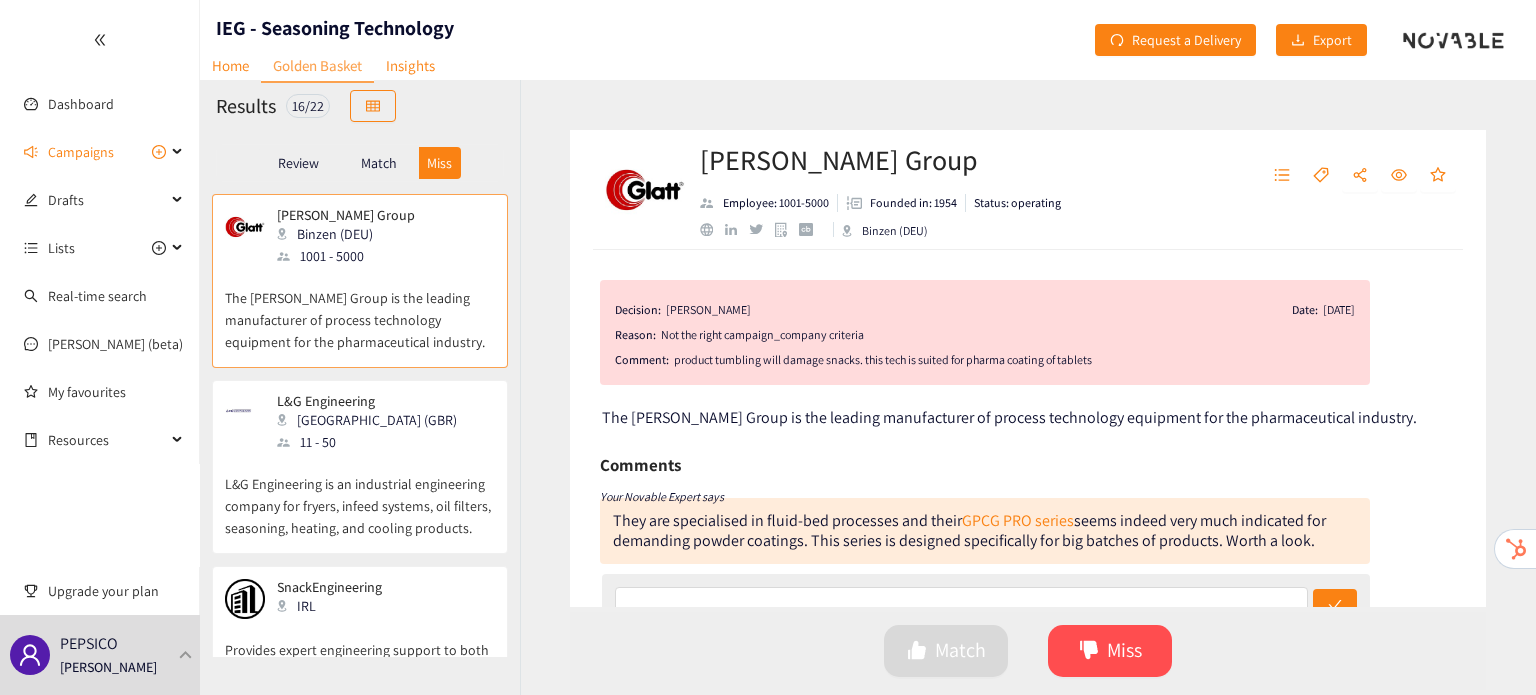 click on "L&G Engineering is an industrial engineering company for fryers, infeed systems, oil filters, seasoning, heating, and cooling products." at bounding box center (360, 496) 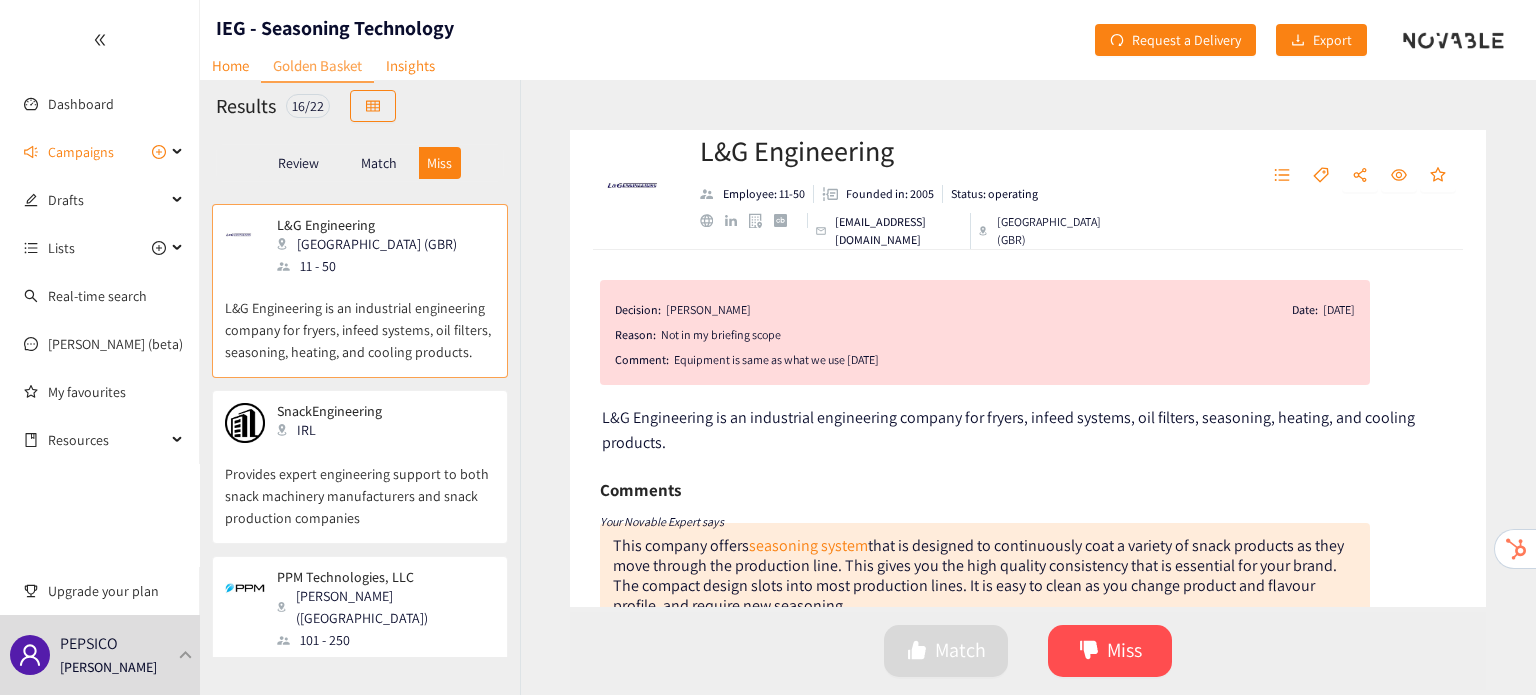 scroll, scrollTop: 200, scrollLeft: 0, axis: vertical 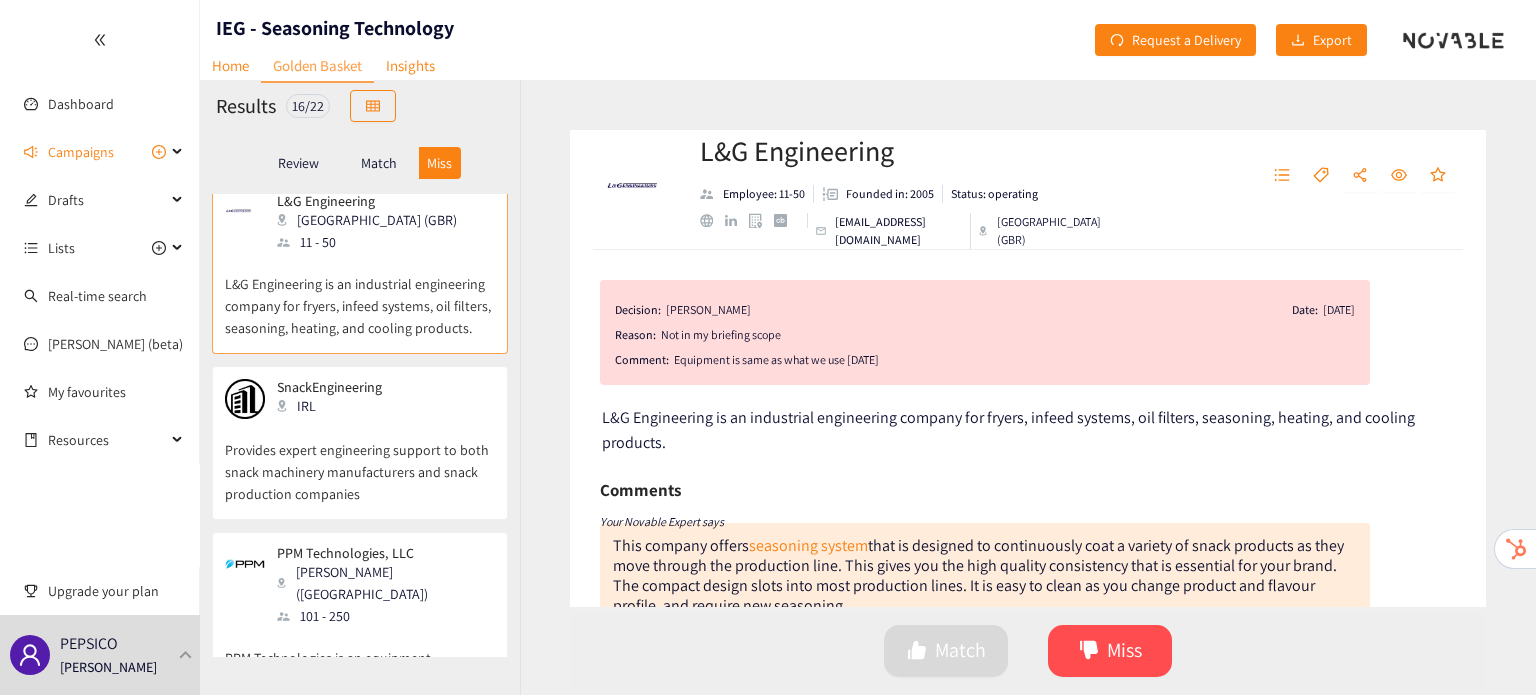 click on "Provides expert engineering support to both snack machinery manufacturers and snack production companies" at bounding box center (360, 462) 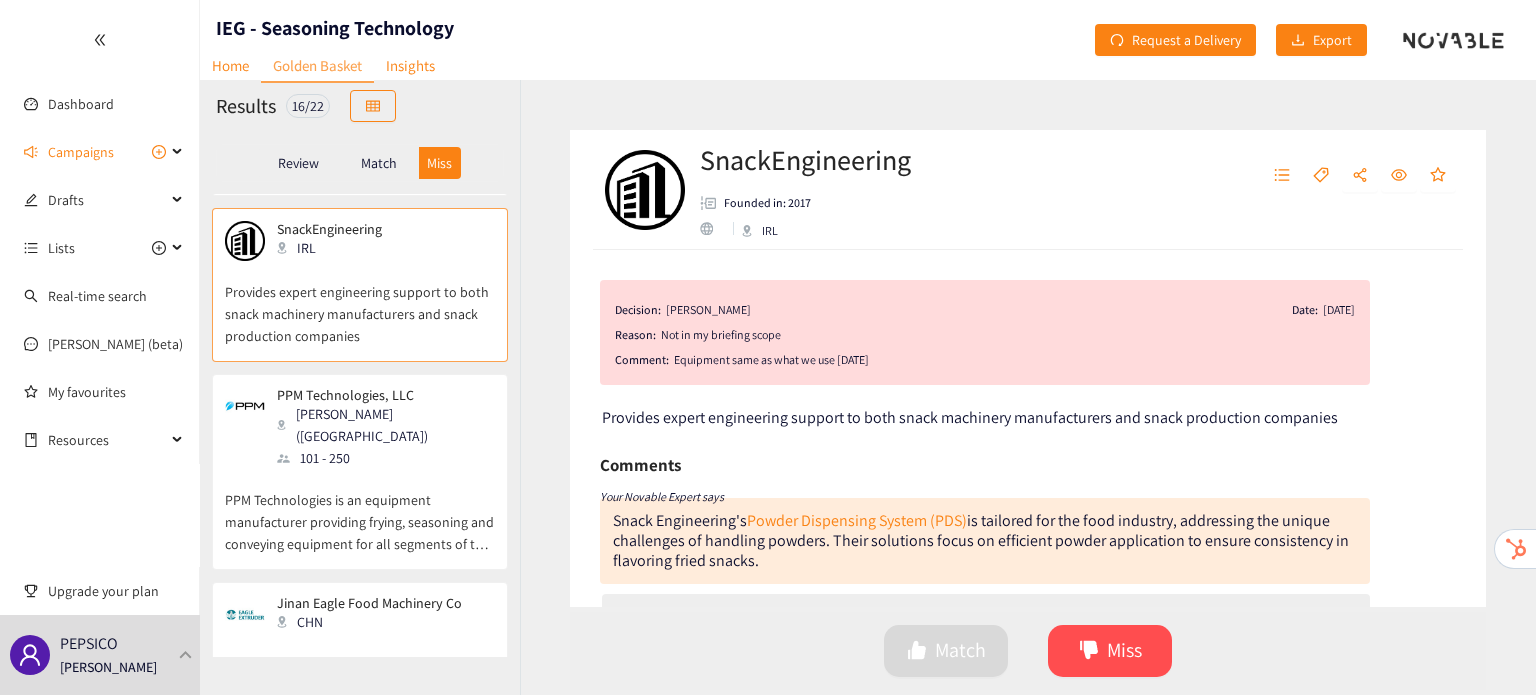scroll, scrollTop: 368, scrollLeft: 0, axis: vertical 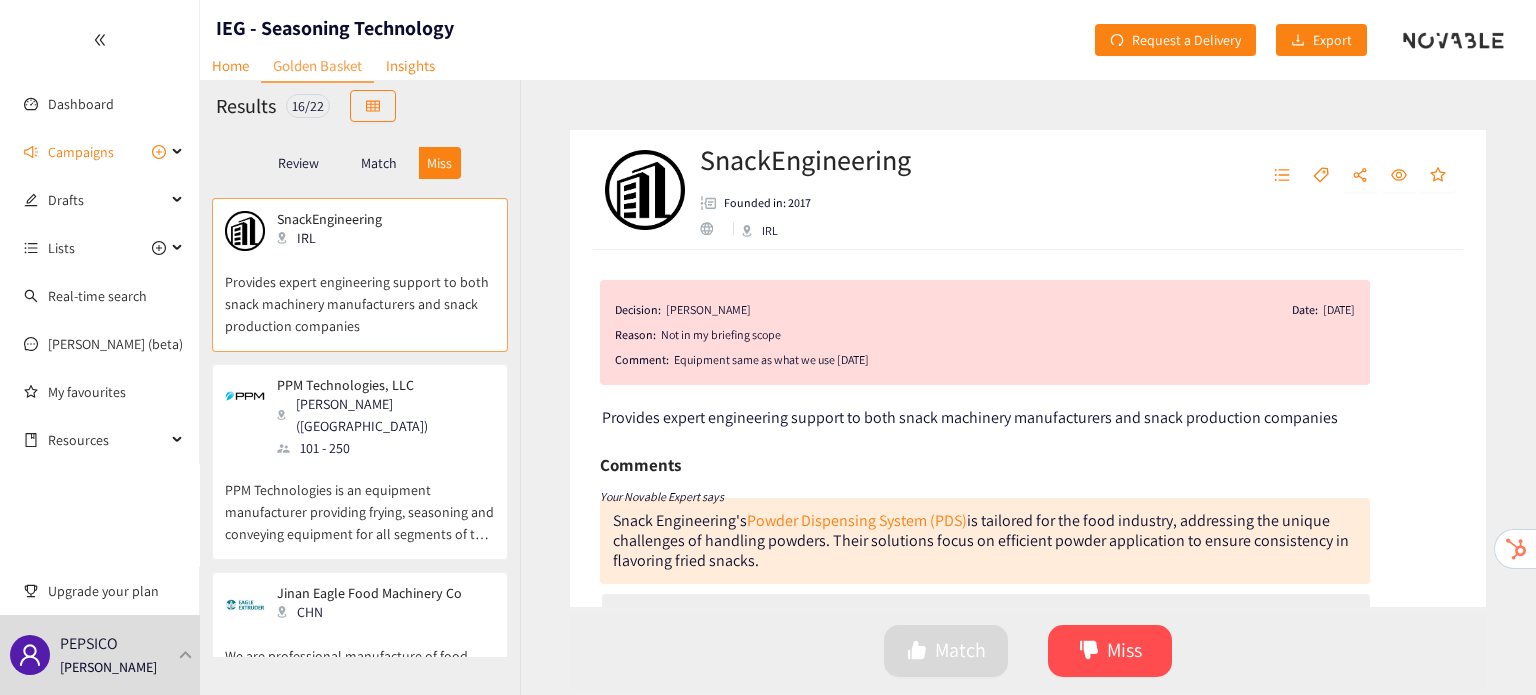 click on "PPM Technologies is an equipment manufacturer providing frying, seasoning and conveying equipment for all segments of the food industry." at bounding box center (360, 502) 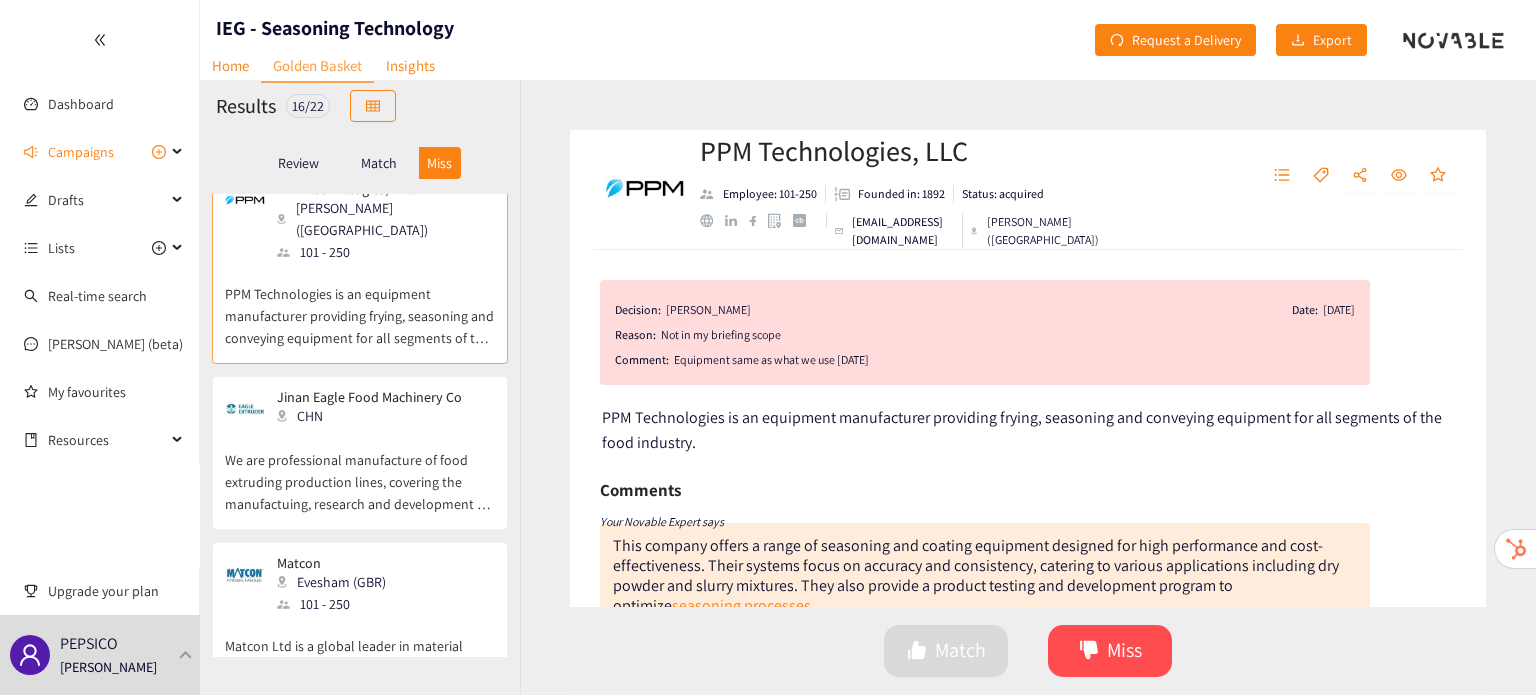 scroll, scrollTop: 564, scrollLeft: 0, axis: vertical 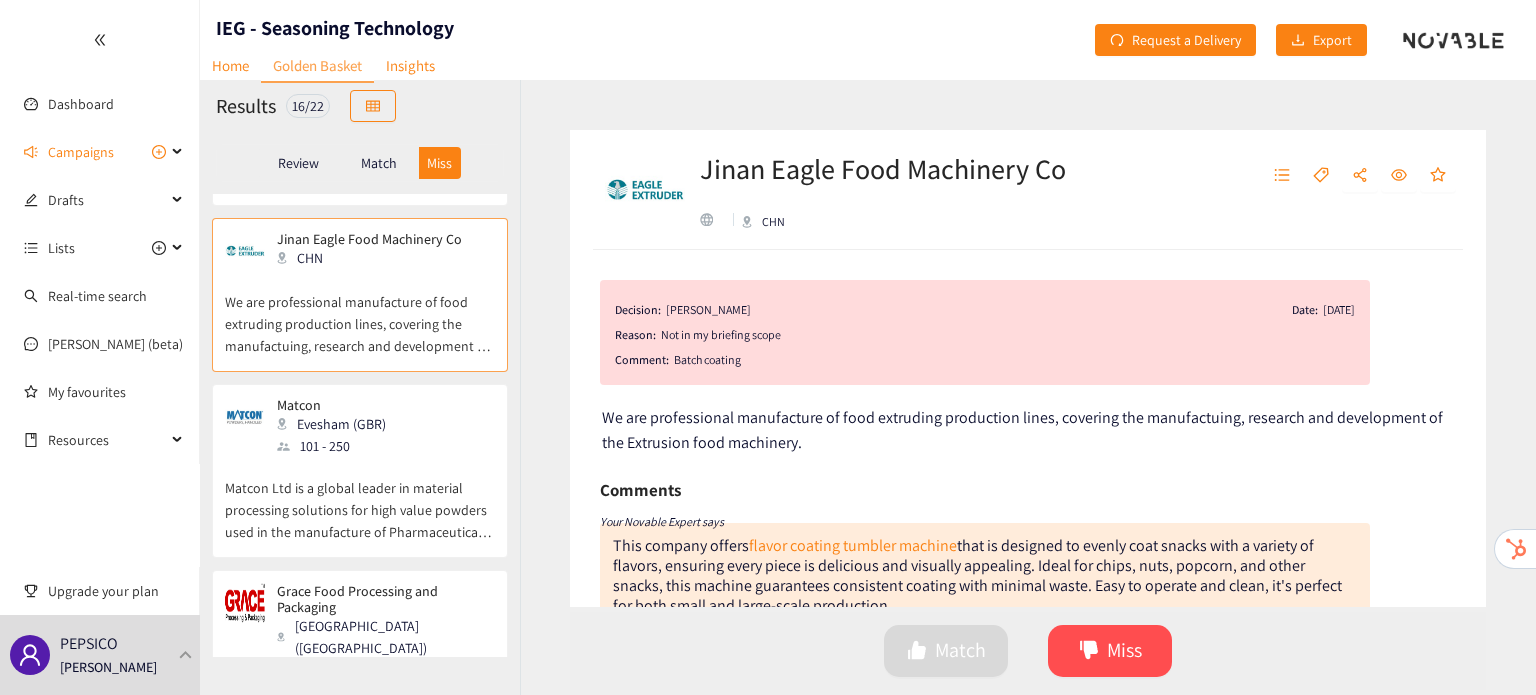 click on "Matcon Ltd is a global leader in material processing solutions for high value powders used in the manufacture of Pharmaceuticals, Food." at bounding box center (360, 500) 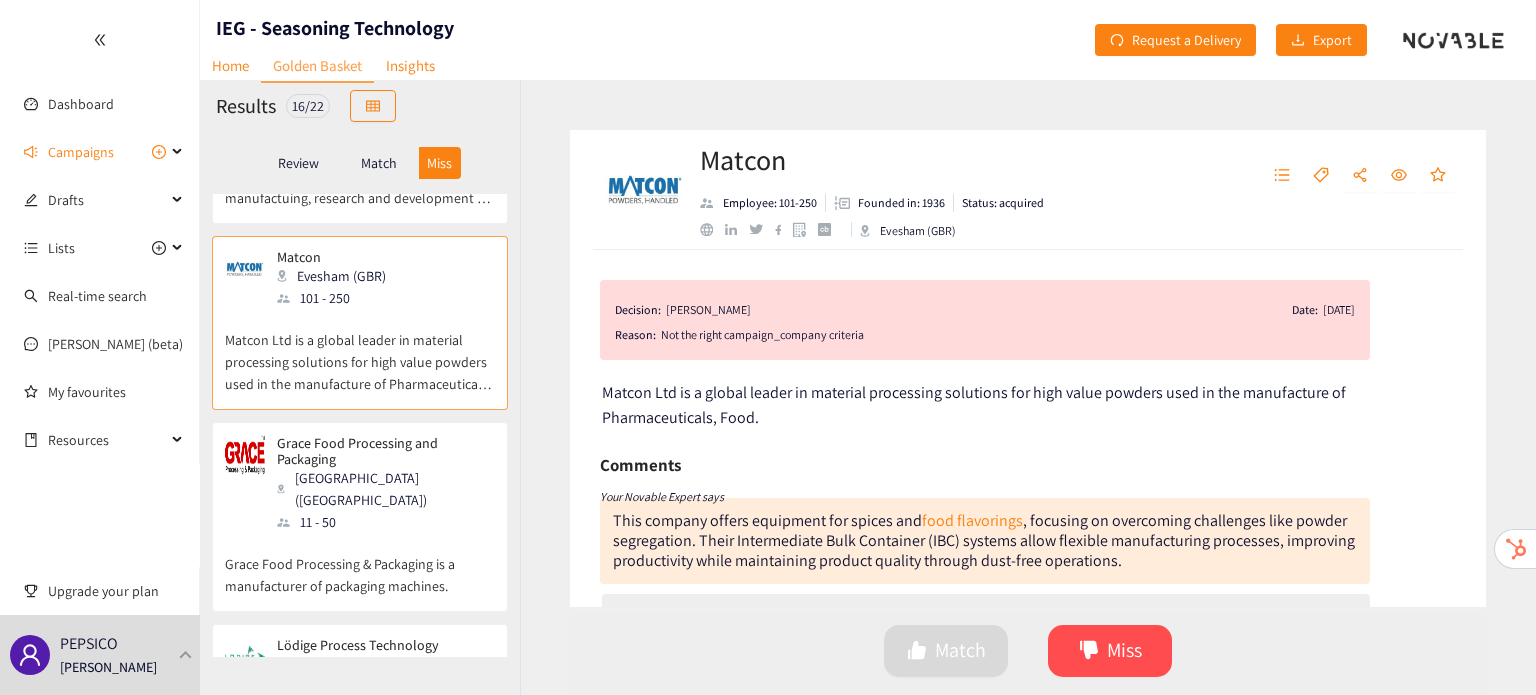 scroll, scrollTop: 868, scrollLeft: 0, axis: vertical 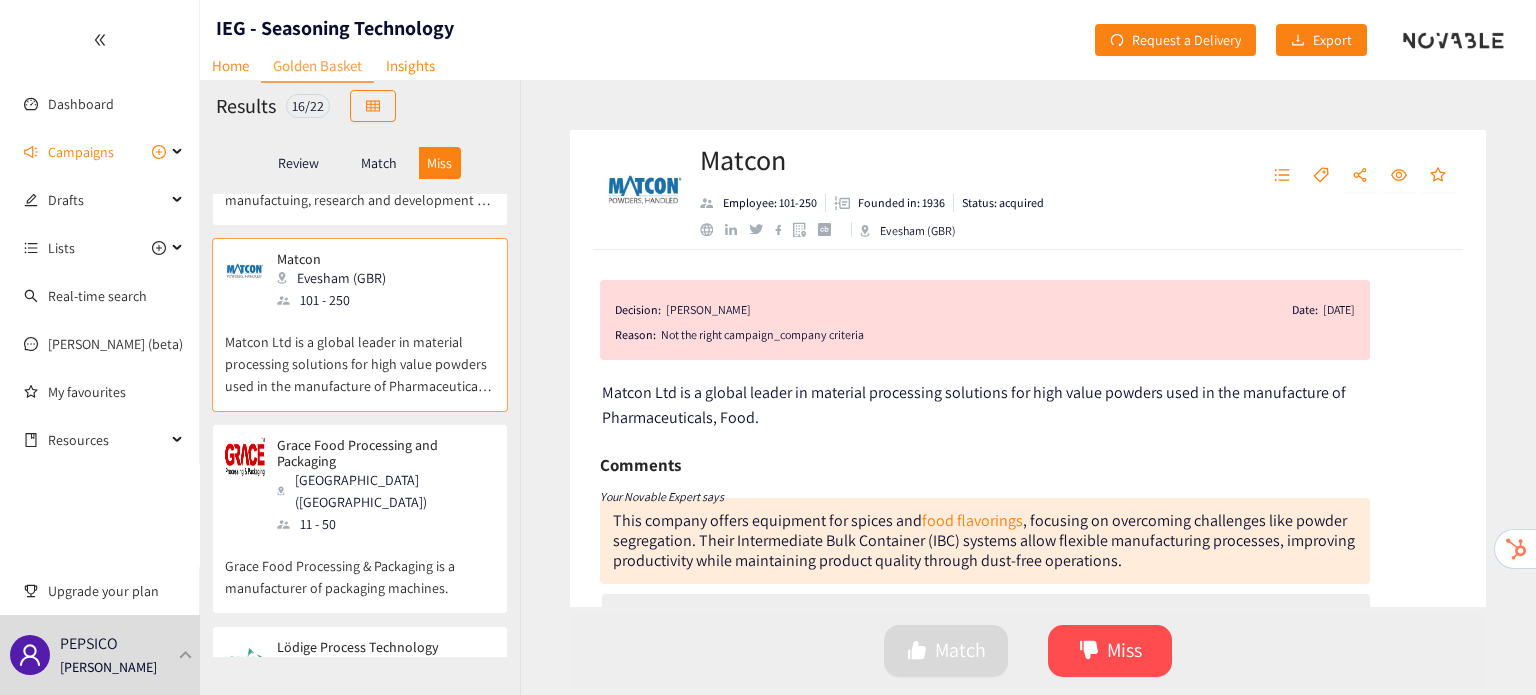 click on "Grace Food Processing and Packaging" at bounding box center (379, 453) 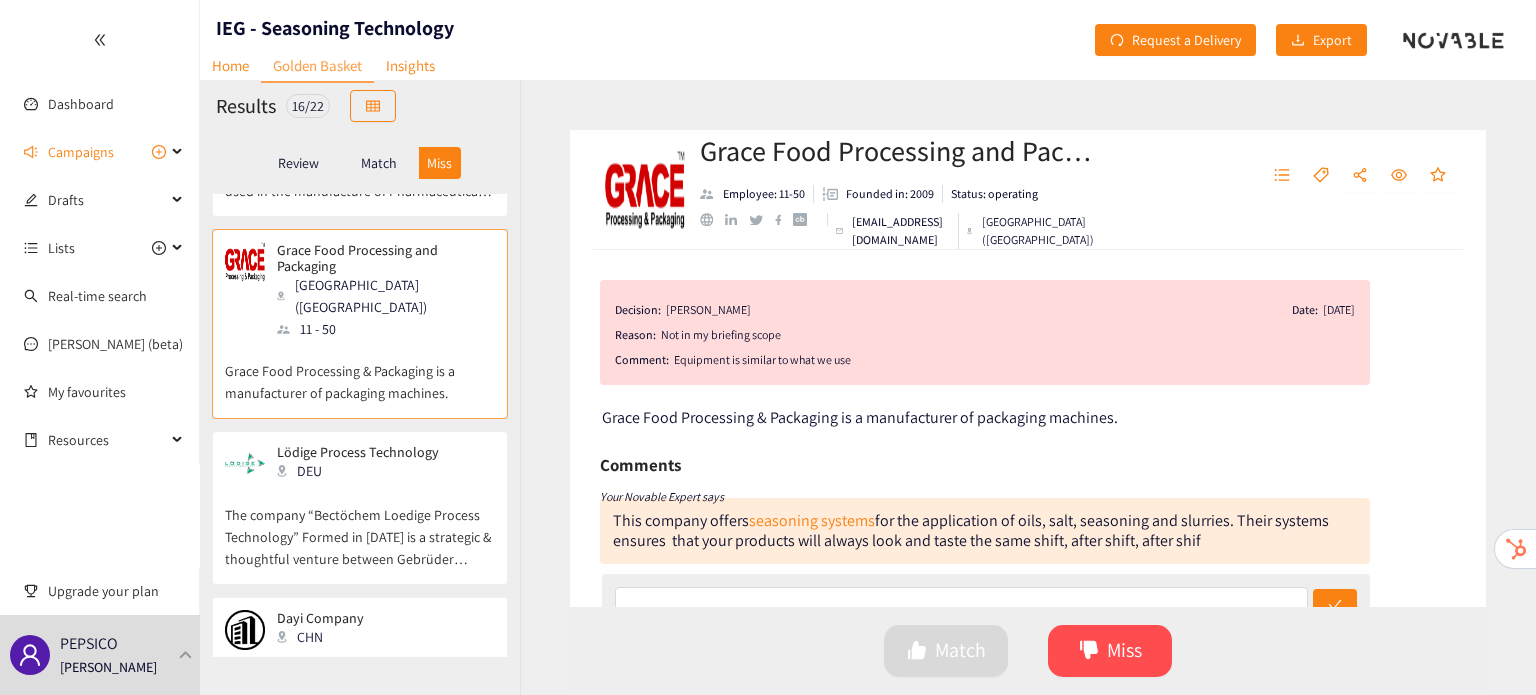 scroll, scrollTop: 1068, scrollLeft: 0, axis: vertical 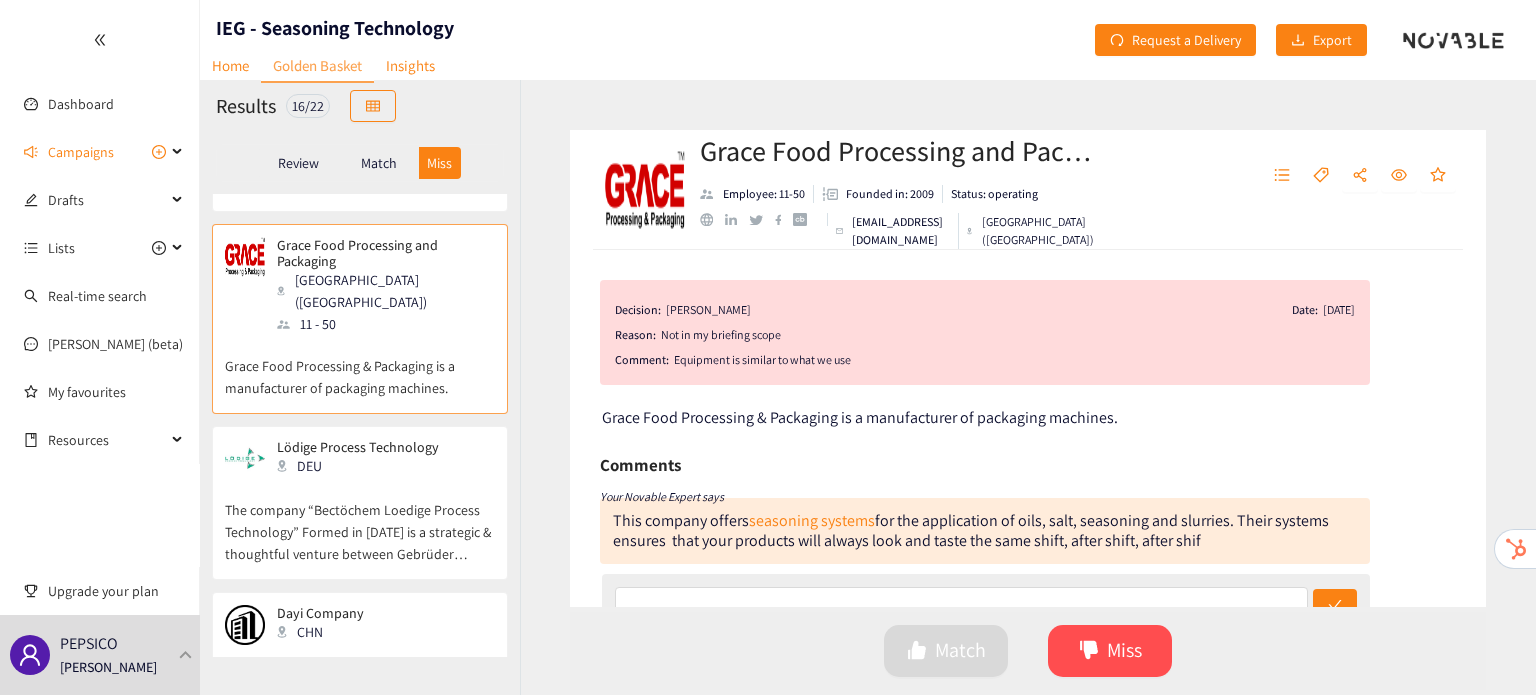click on "The company “Bectöchem Loedige Process Technology” Formed in [DATE] is a strategic & thoughtful venture between Gebrüder Lödige Maschinenbau GmbH and Bectochem Consultants and Engineers, [GEOGRAPHIC_DATA], whereby Lödige forays into the Indian Market to exhibit and establish products and their expertise in process technology, leveraging TEAM “BECTOCHEM” to sell and execute projects." at bounding box center (360, 522) 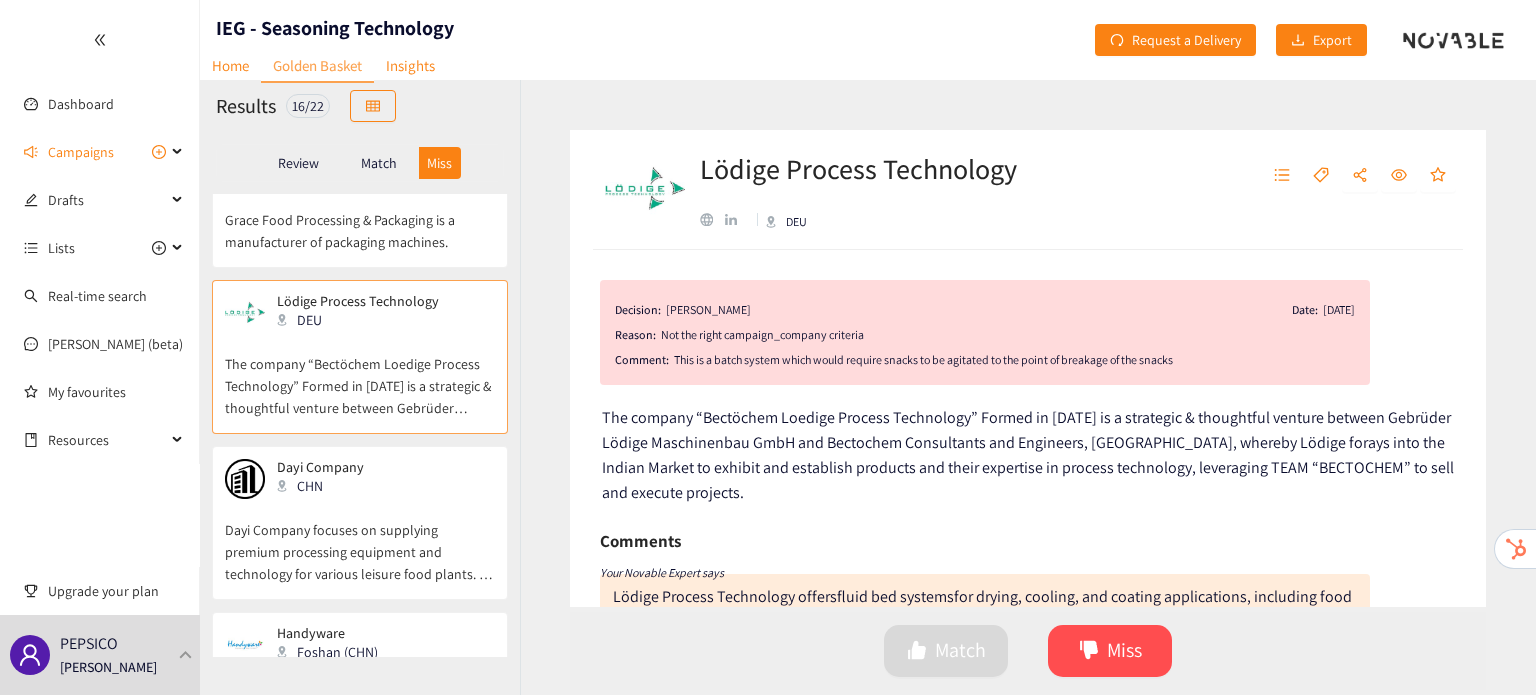 scroll, scrollTop: 1212, scrollLeft: 0, axis: vertical 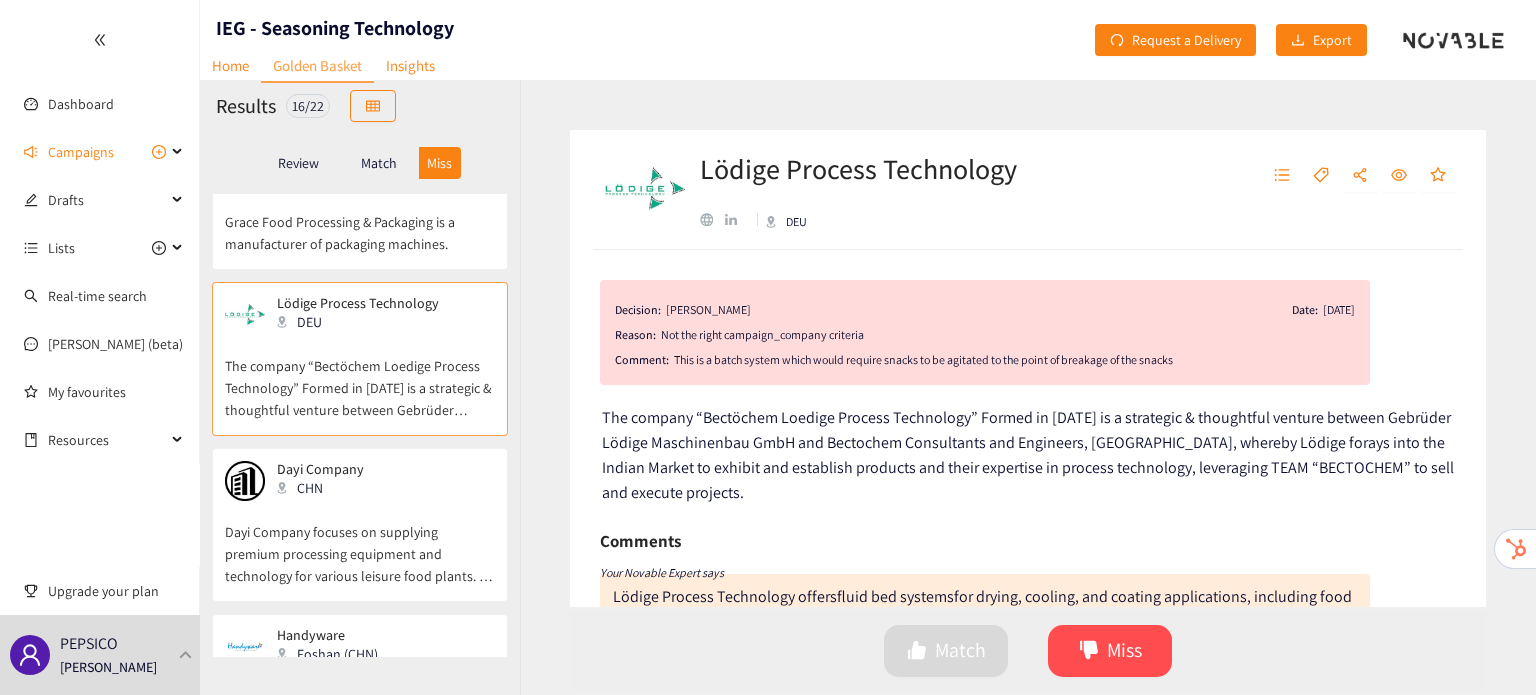 click on "Dayi Company focuses on supplying premium processing equipment and technology for various leisure food plants. It involves extrusion, frying, drying, baking, seasoning, etc." at bounding box center [360, 544] 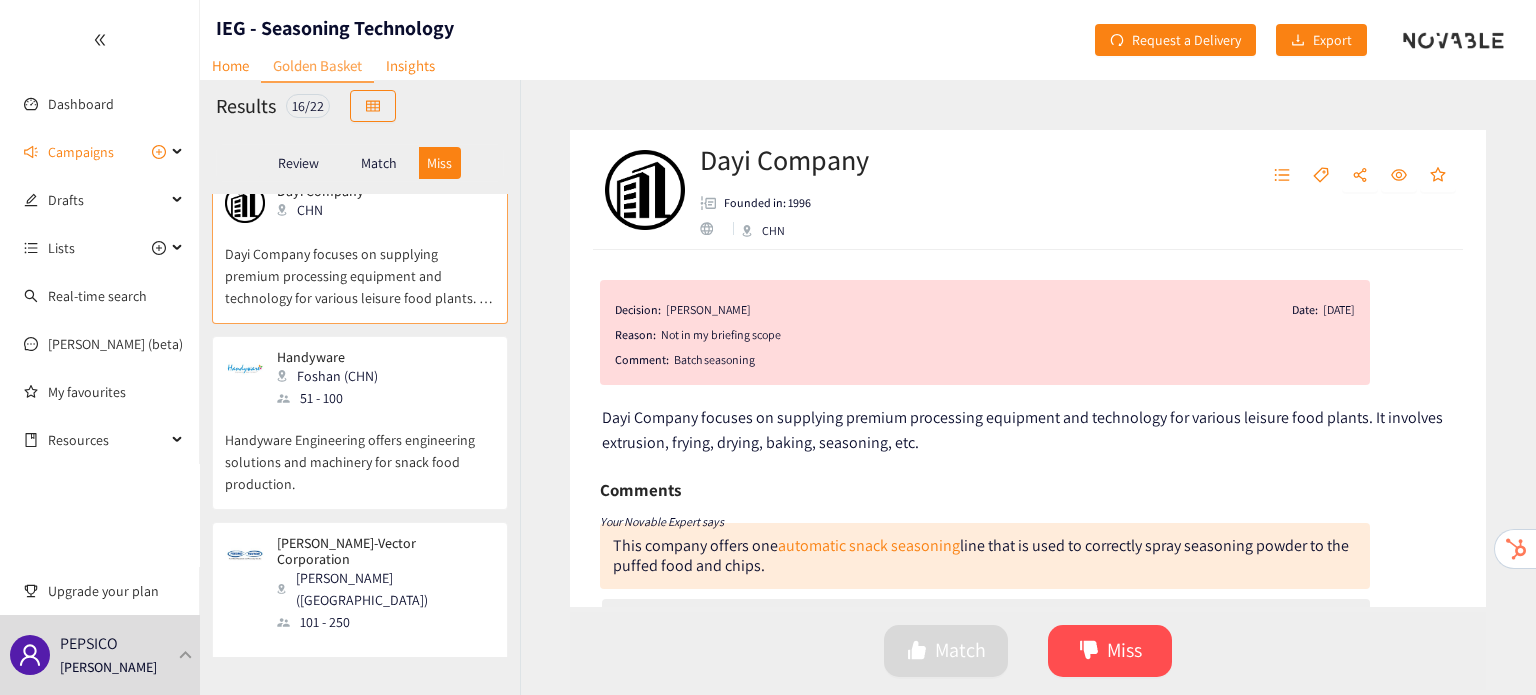 scroll, scrollTop: 1488, scrollLeft: 0, axis: vertical 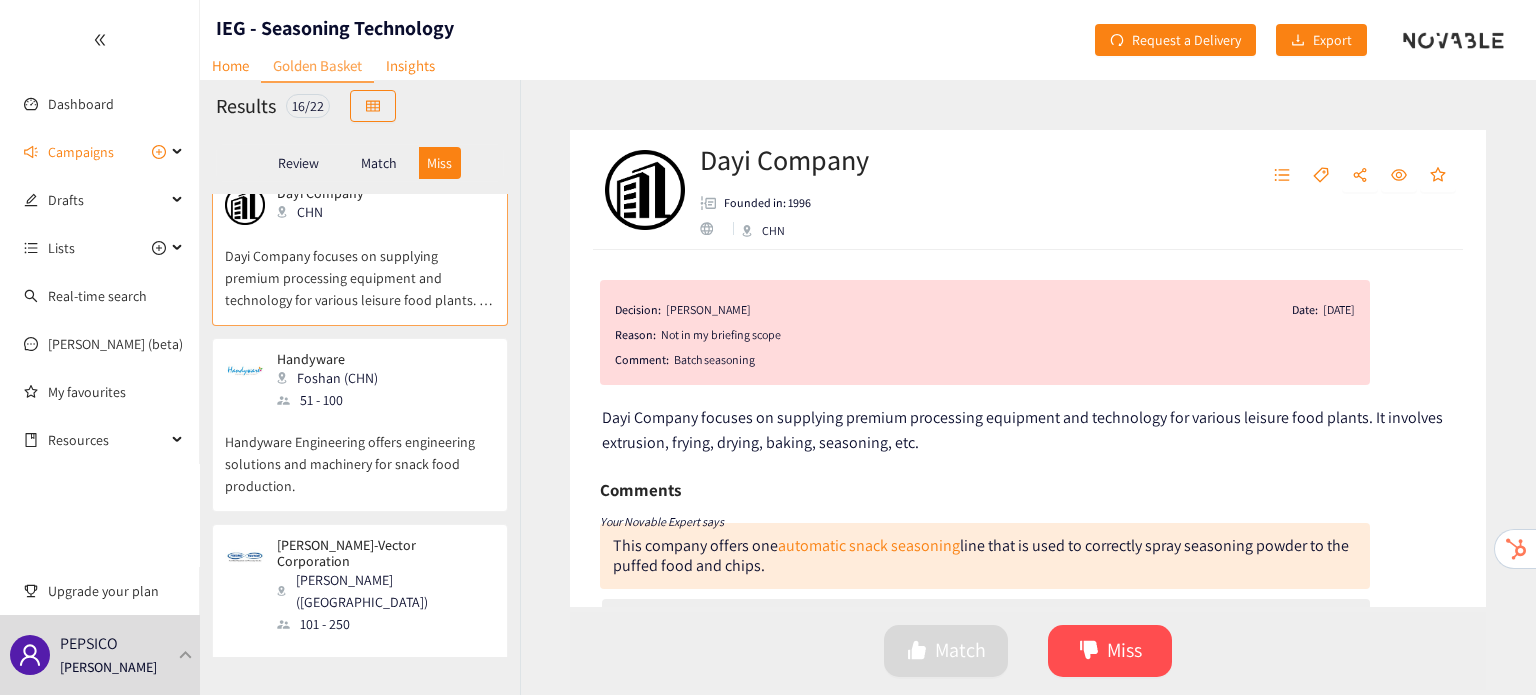 click on "Handyware Engineering offers engineering solutions and machinery for snack food production." at bounding box center [360, 454] 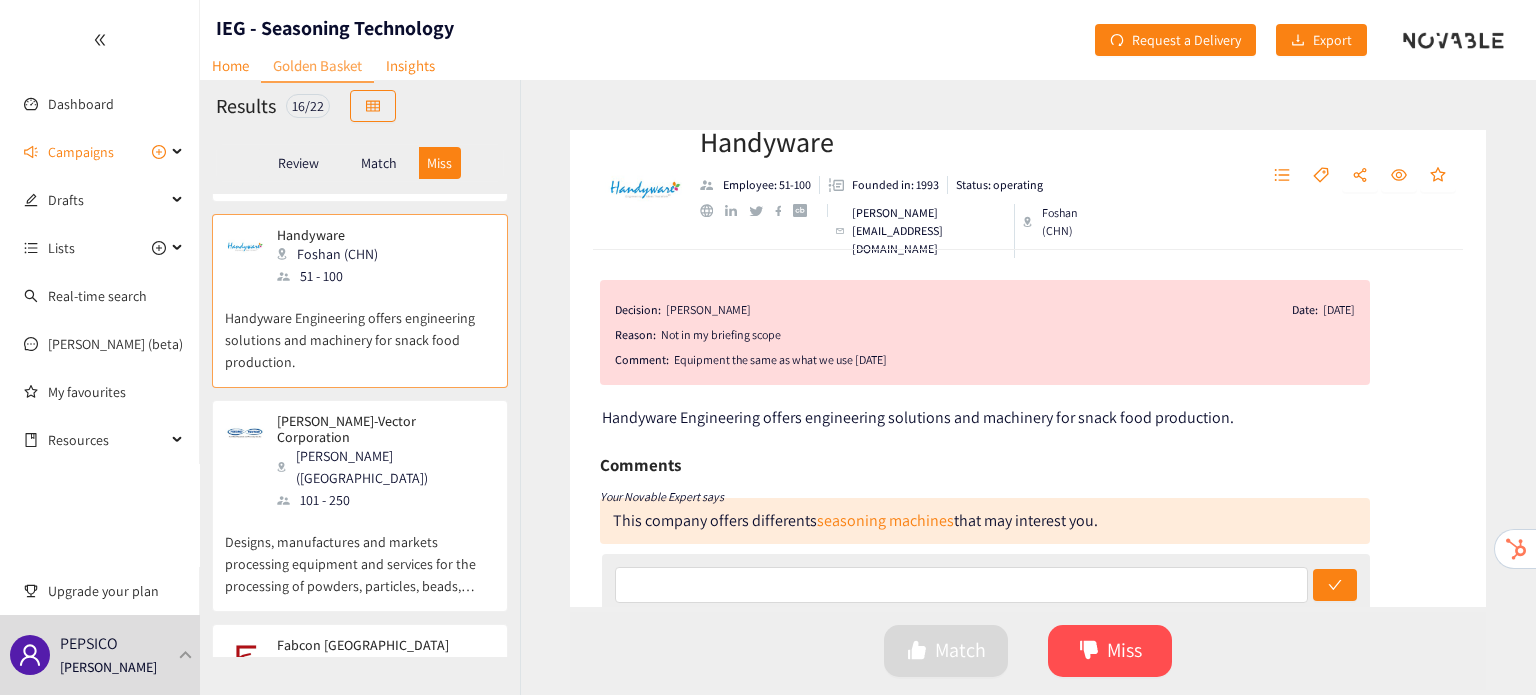 scroll, scrollTop: 1616, scrollLeft: 0, axis: vertical 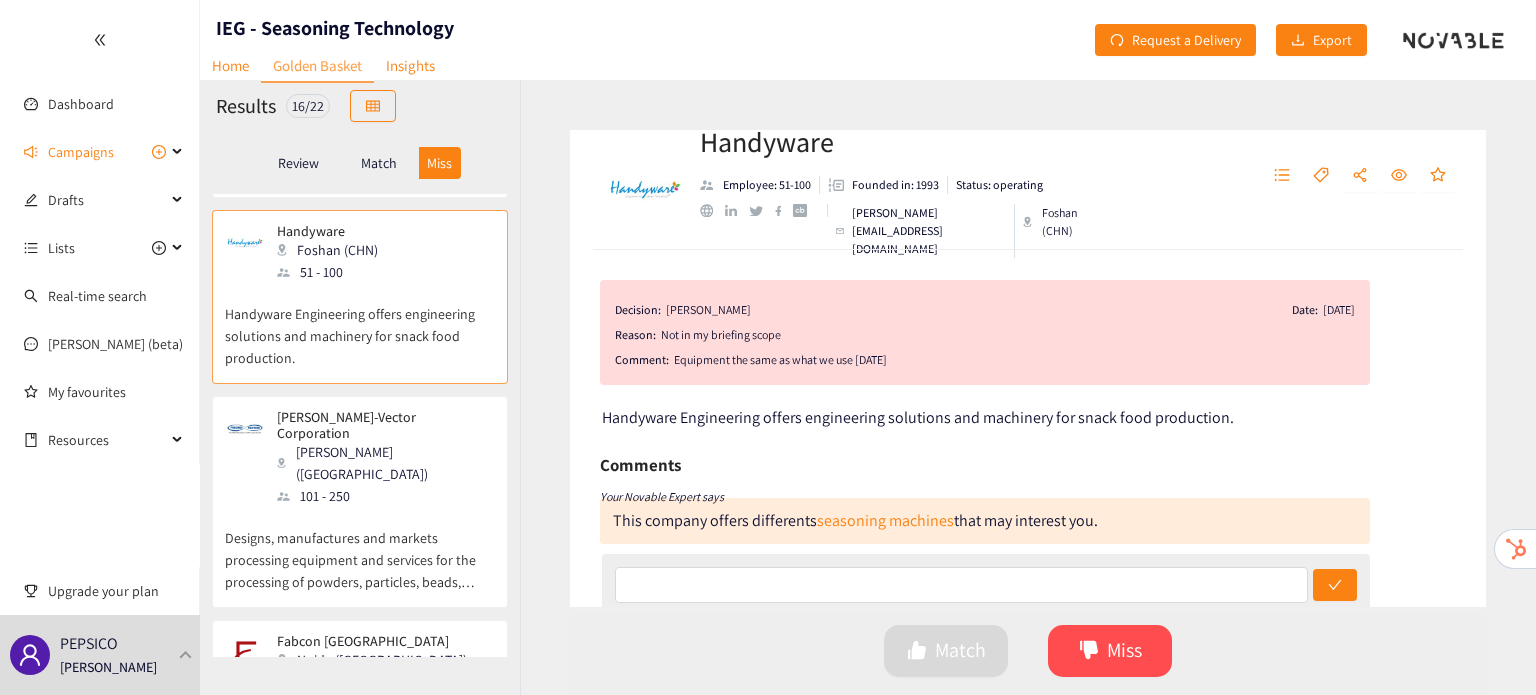 click on "Designs, manufactures and markets processing equipment and services for the processing of powders, particles, beads, pellets, tablets ." at bounding box center (360, 550) 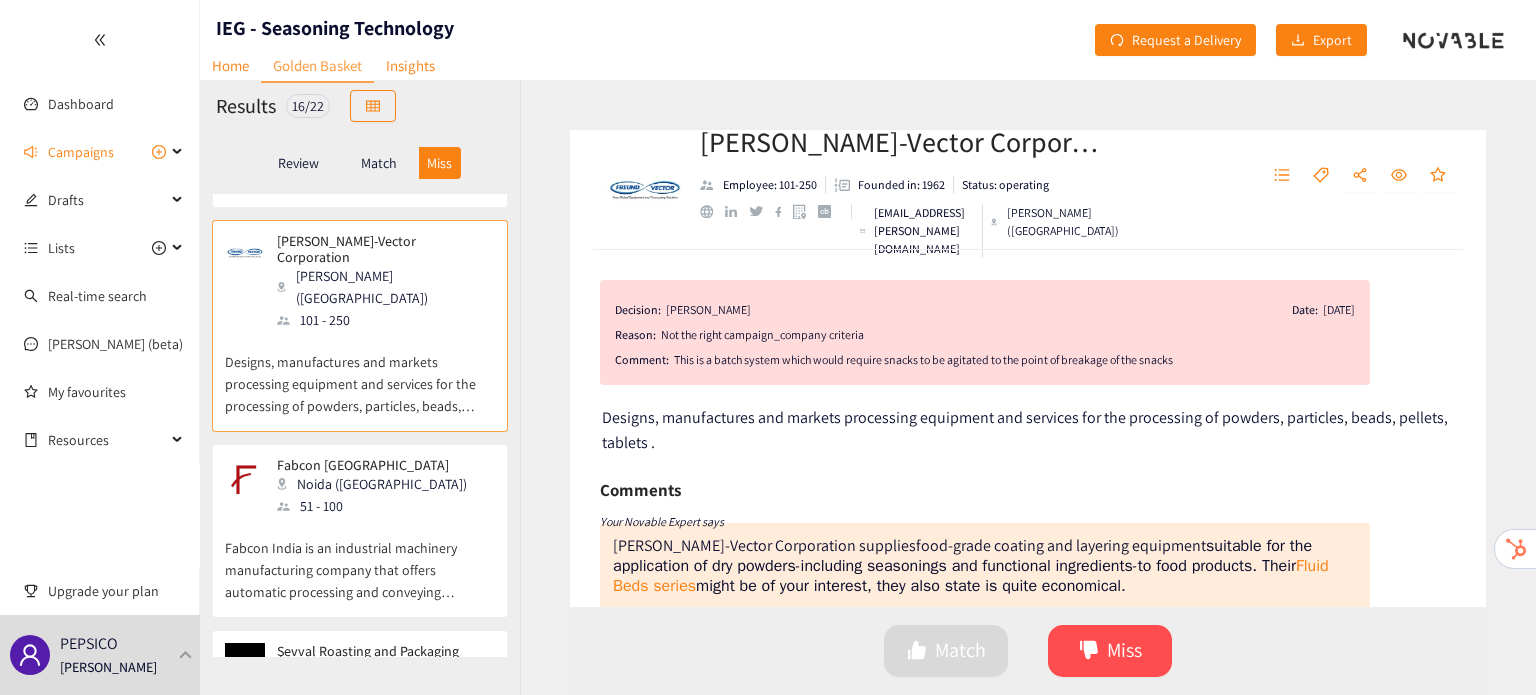 scroll, scrollTop: 1794, scrollLeft: 0, axis: vertical 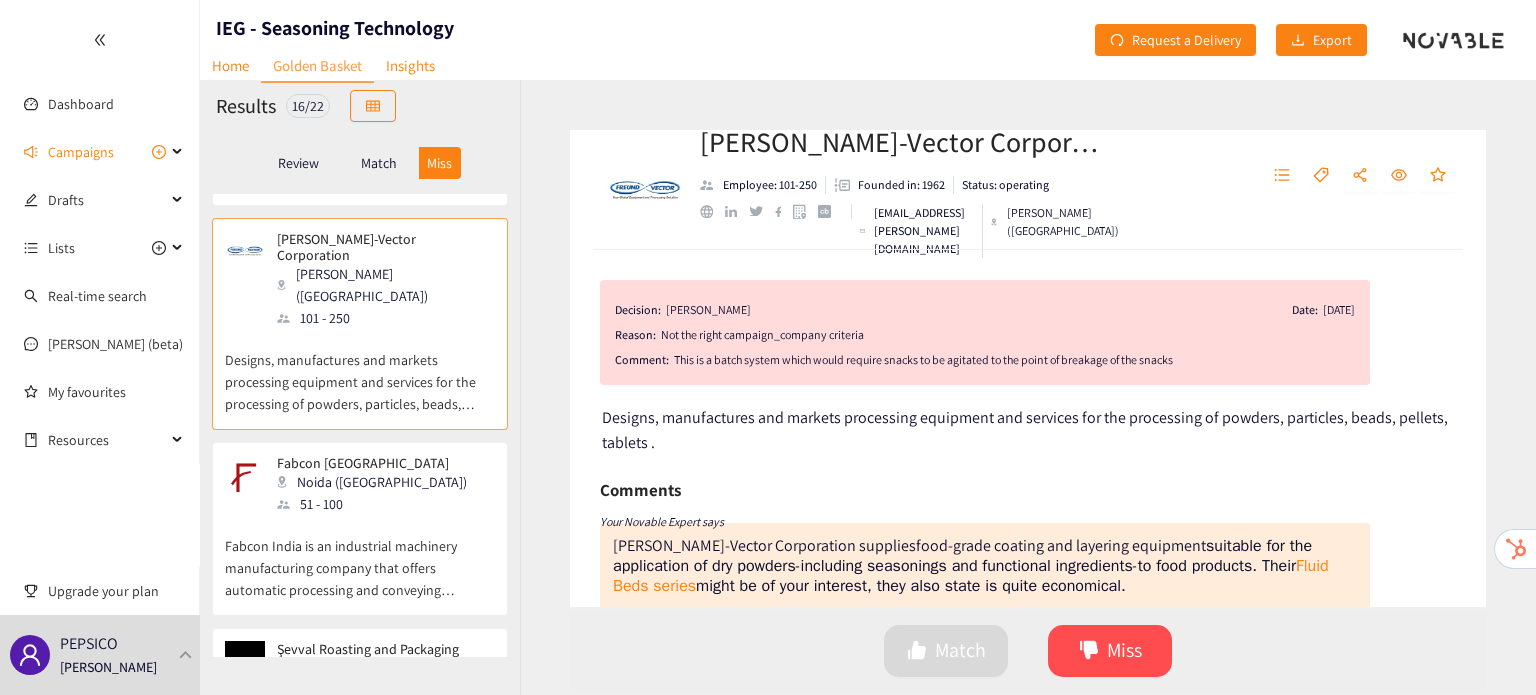 click on "Fabcon India is an industrial machinery manufacturing company that offers automatic processing and conveying machines." at bounding box center (360, 558) 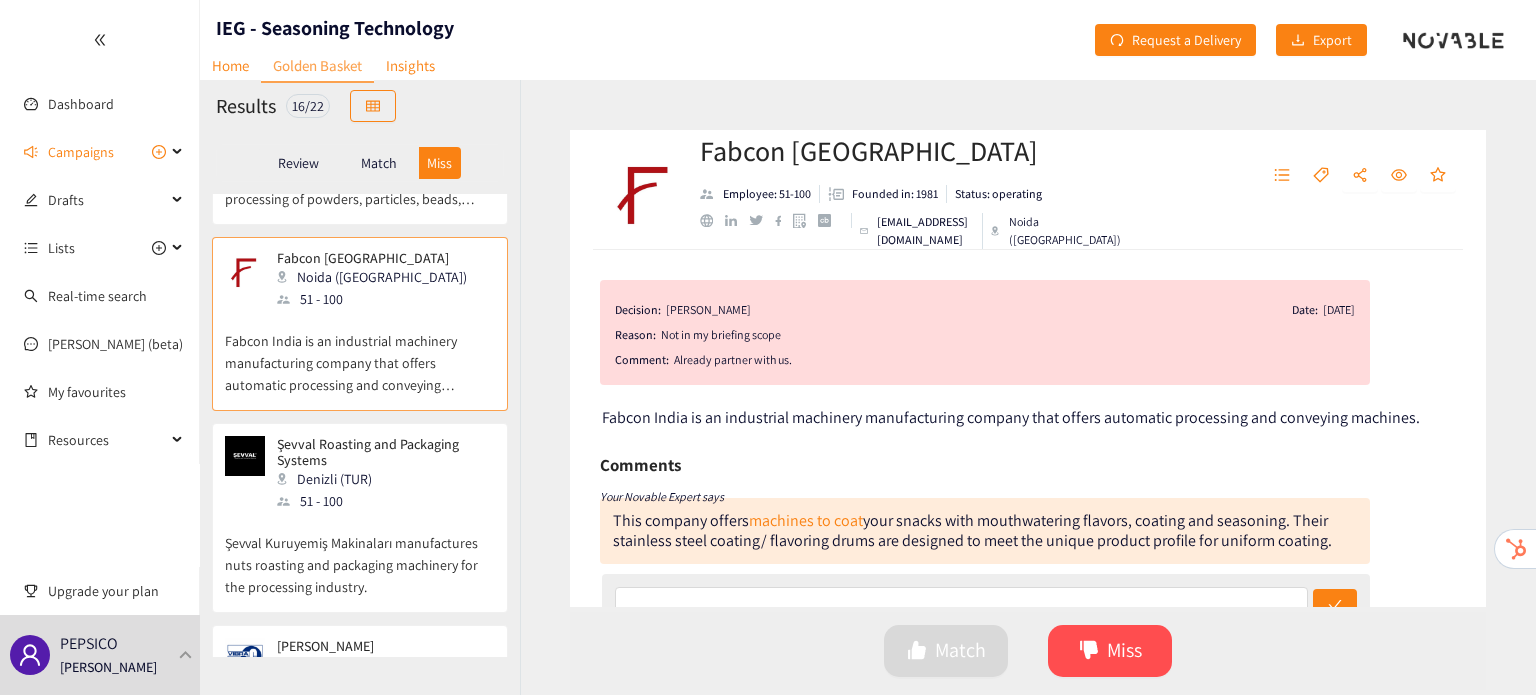 scroll, scrollTop: 2000, scrollLeft: 0, axis: vertical 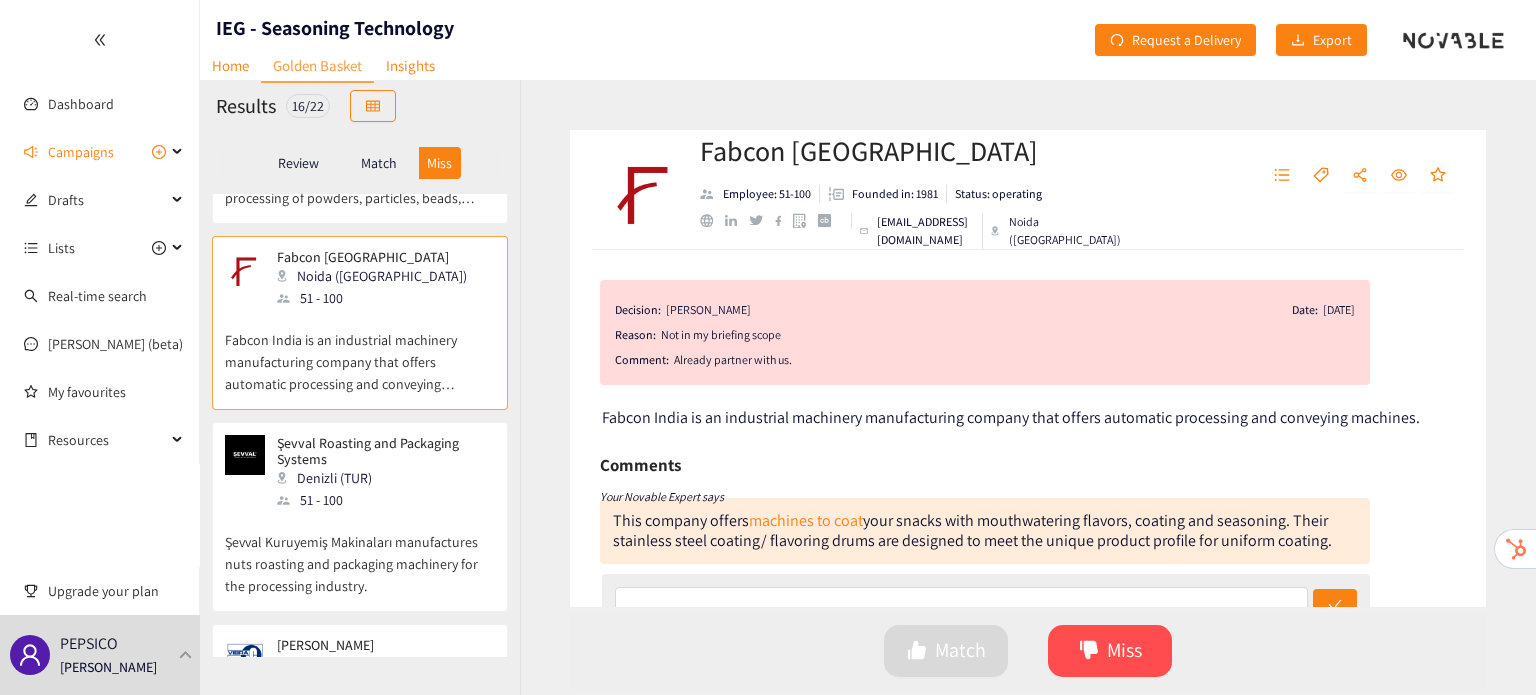 click on "Şevval Kuruyemiş Makinaları manufactures nuts roasting and packaging machinery for the processing industry." at bounding box center (360, 554) 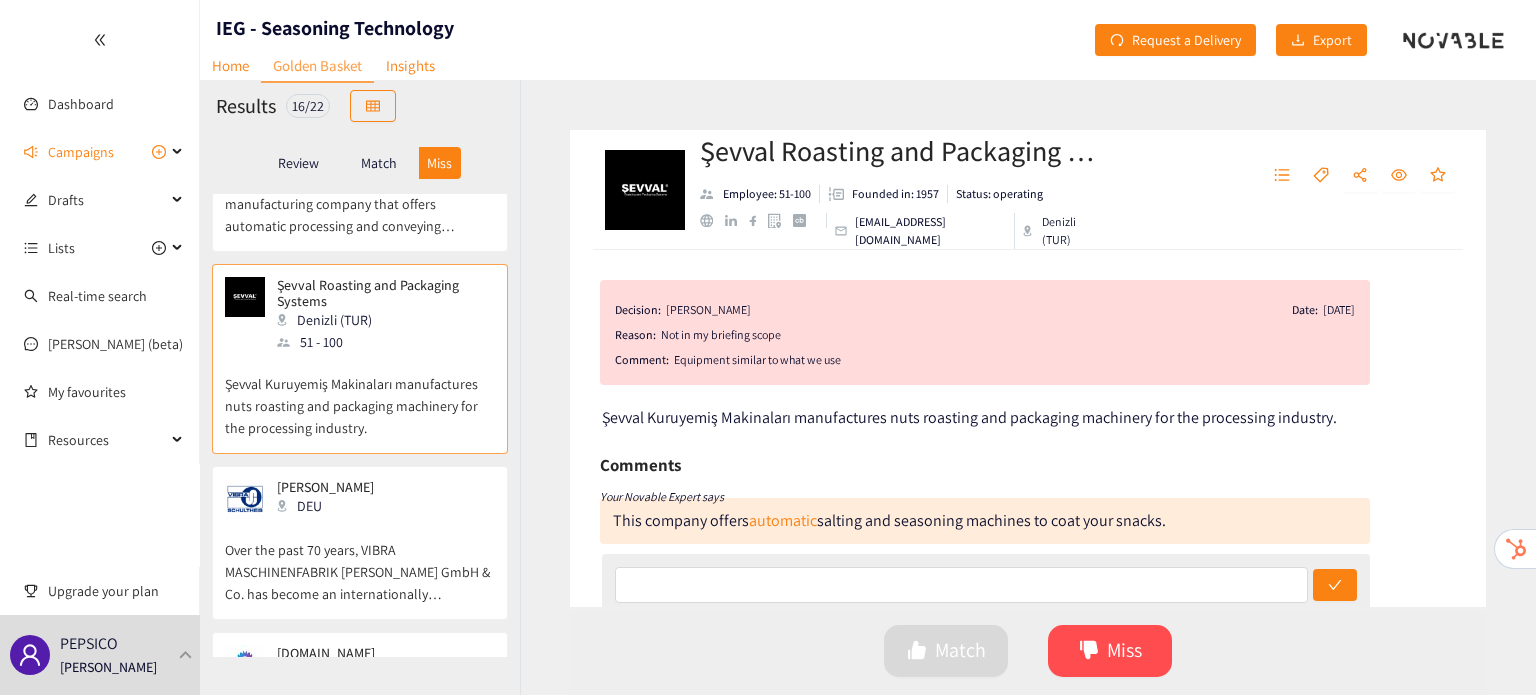 scroll, scrollTop: 2168, scrollLeft: 0, axis: vertical 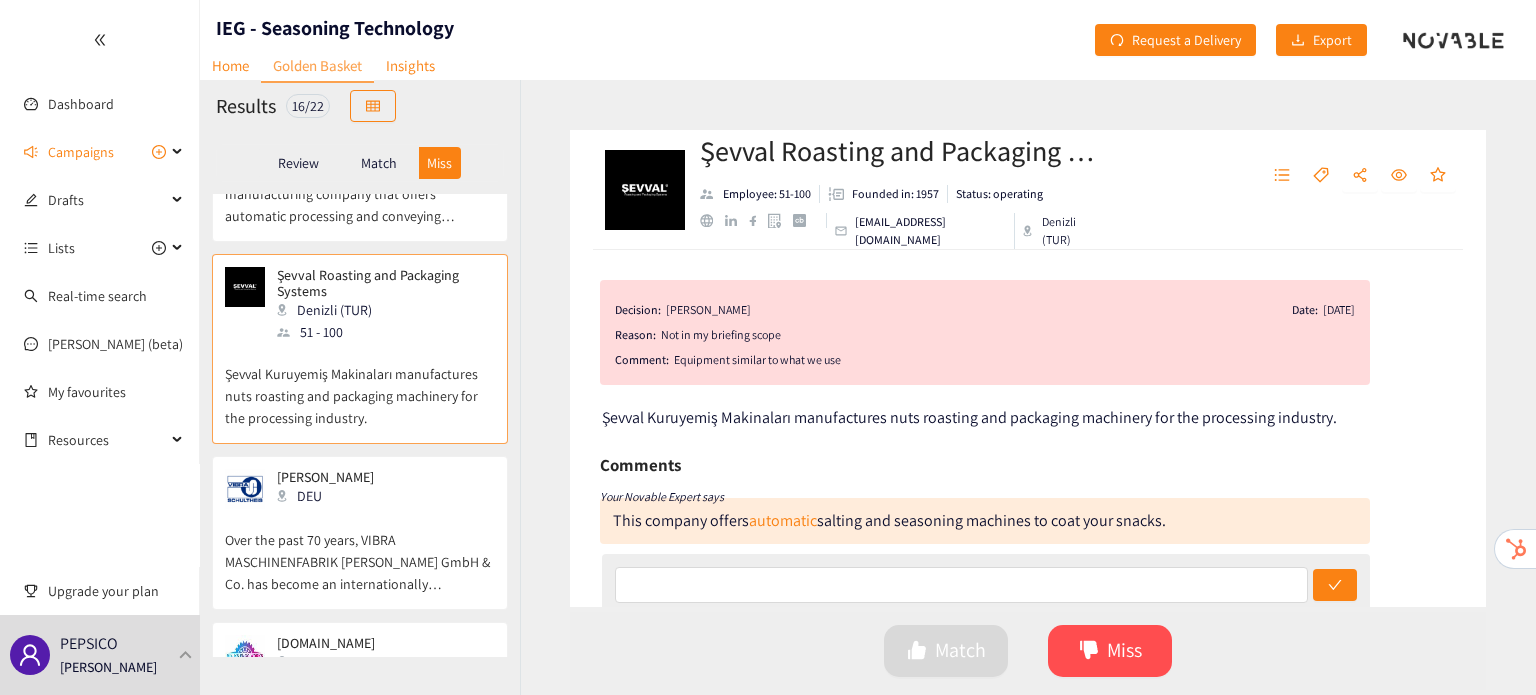 click on "[PERSON_NAME]   DEU" at bounding box center [360, 489] 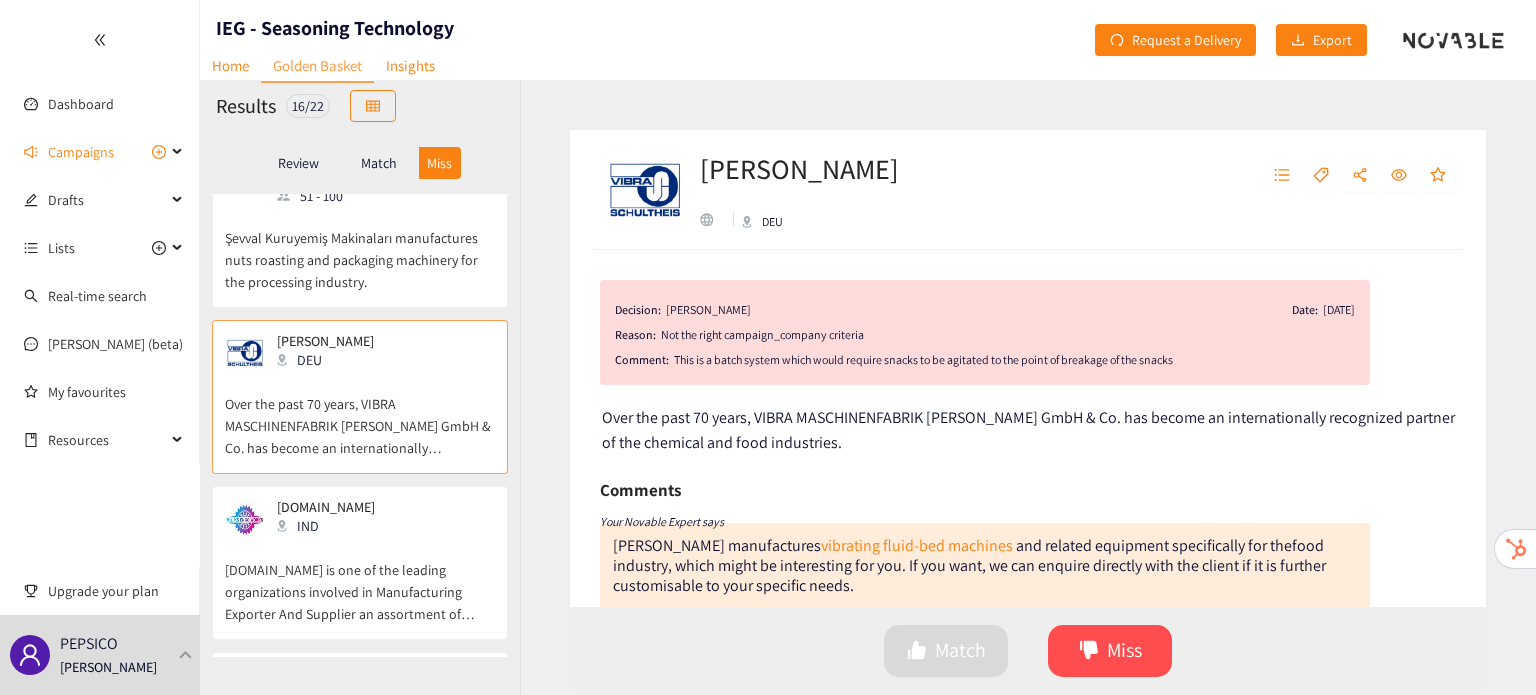 scroll, scrollTop: 2396, scrollLeft: 0, axis: vertical 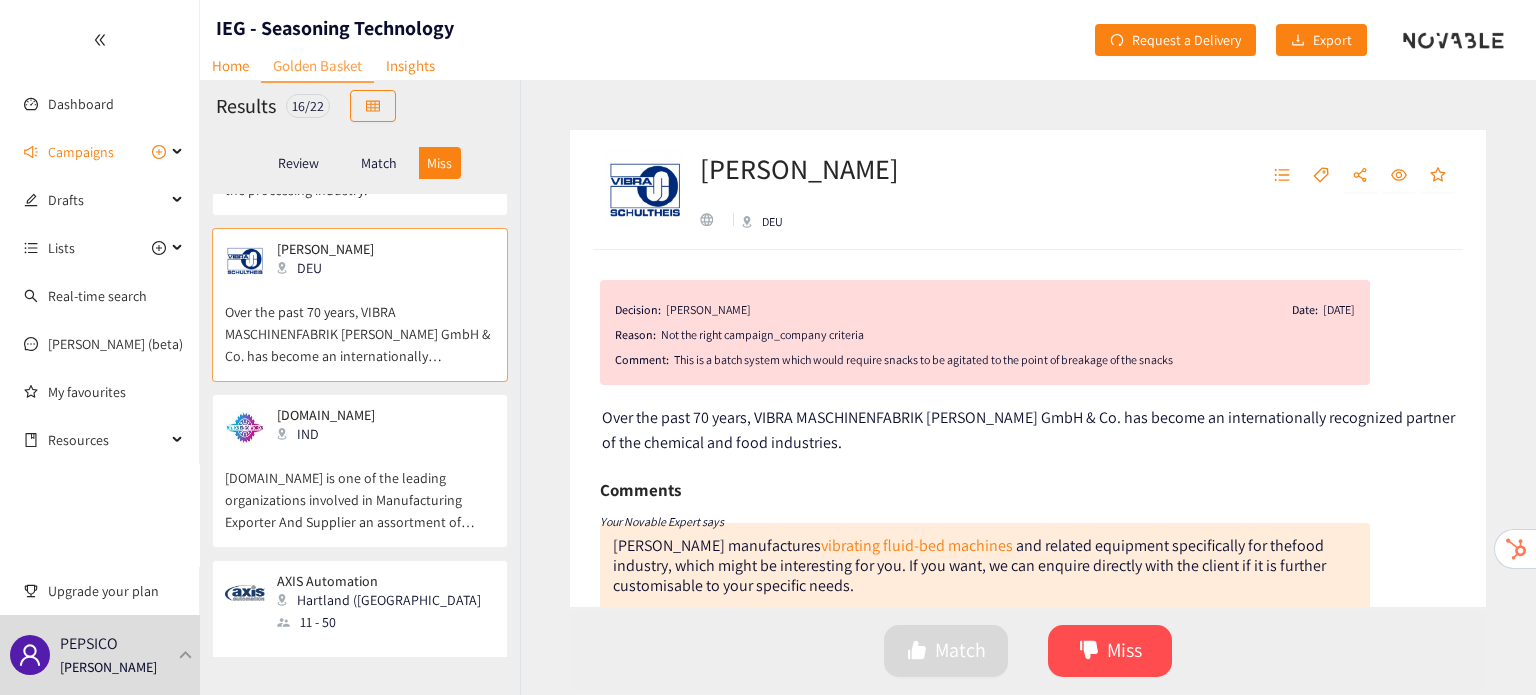 click on "[DOMAIN_NAME] is one of the leading organizations involved in Manufacturing Exporter And Supplier an assortment of Kurkure Making Machine, Kurkure Extruder, Noodle Extruder Machine, Snacks Making Machine, etc." at bounding box center [360, 490] 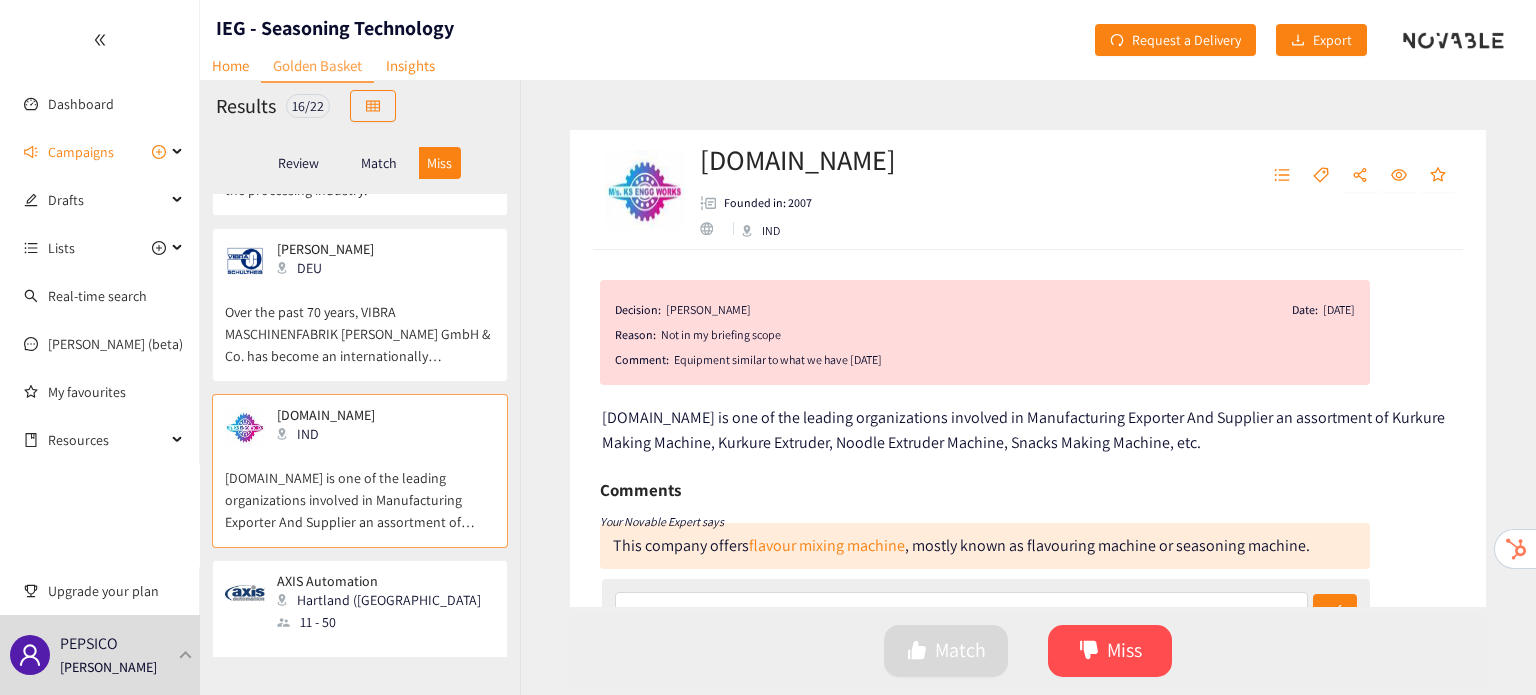 click on "AXIS Automation provides solutions for decorating and finishing systems in the baking and snack food industry." at bounding box center [360, 676] 